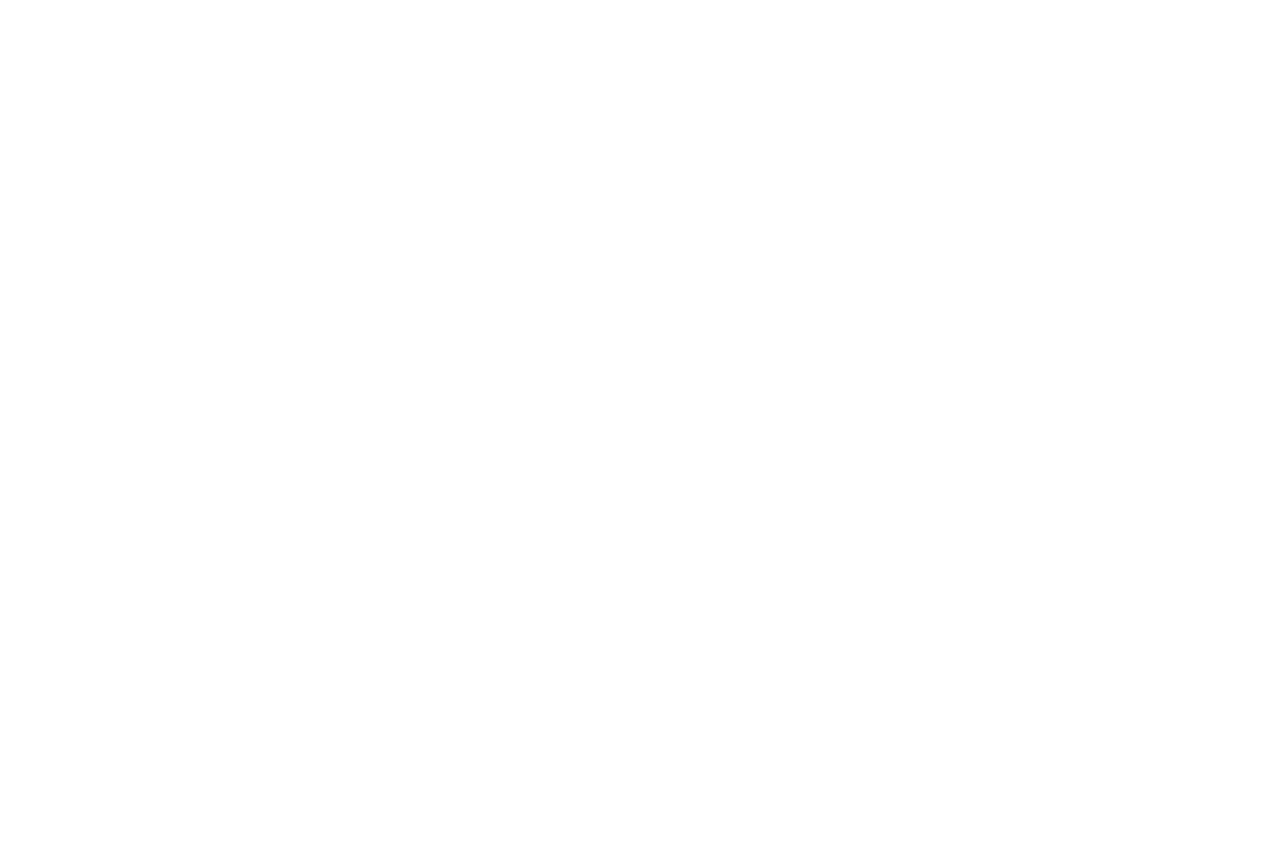 scroll, scrollTop: 0, scrollLeft: 0, axis: both 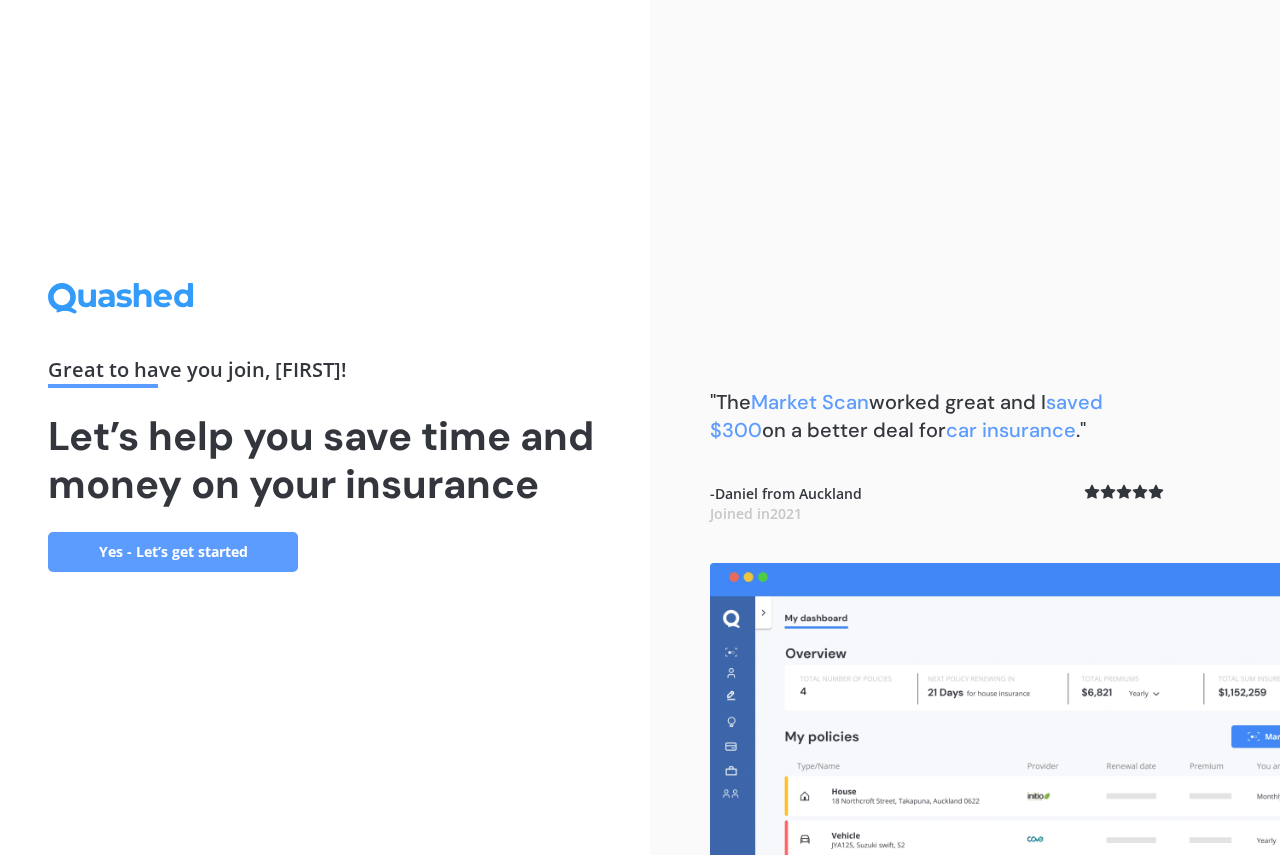 click on "Yes - Let’s get started" at bounding box center [173, 552] 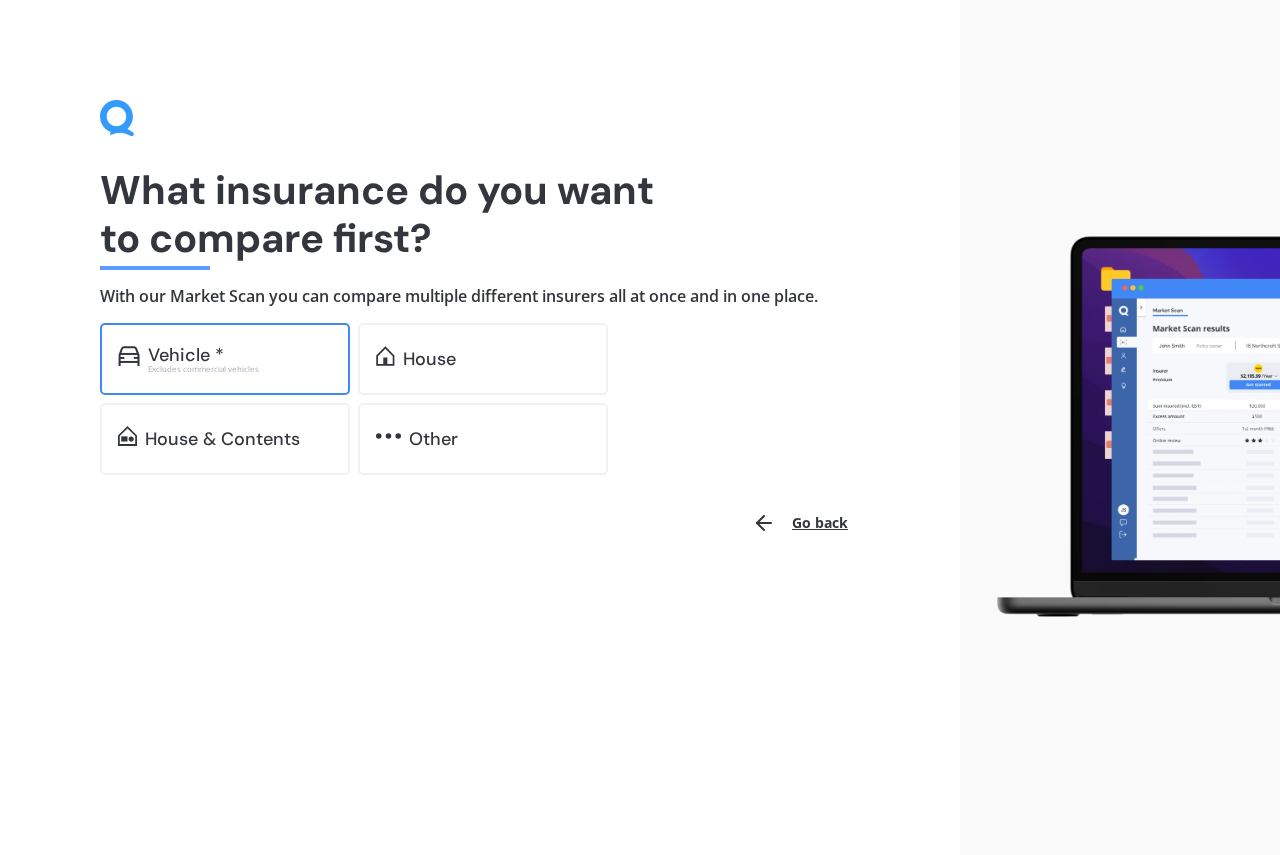 click on "Vehicle *" at bounding box center (186, 355) 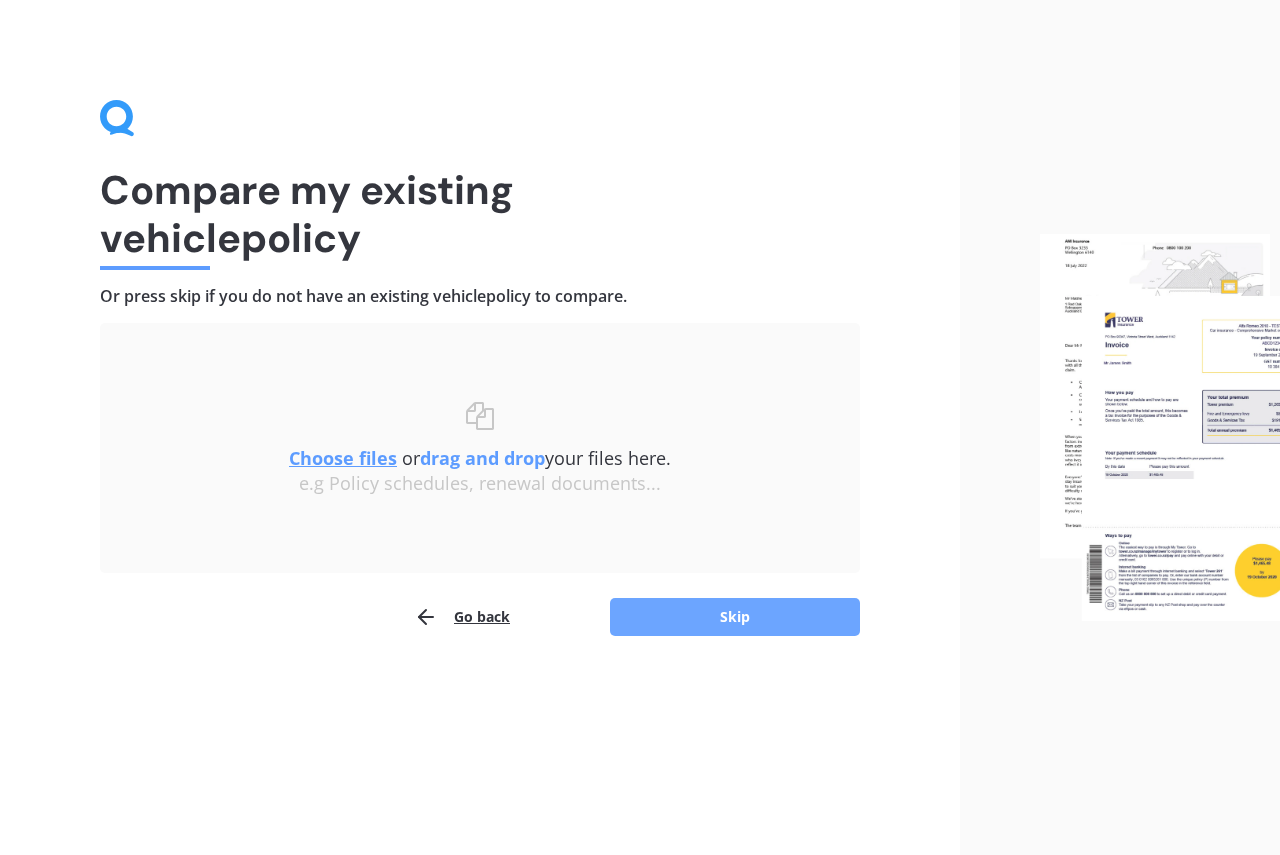 click on "Skip" at bounding box center [735, 617] 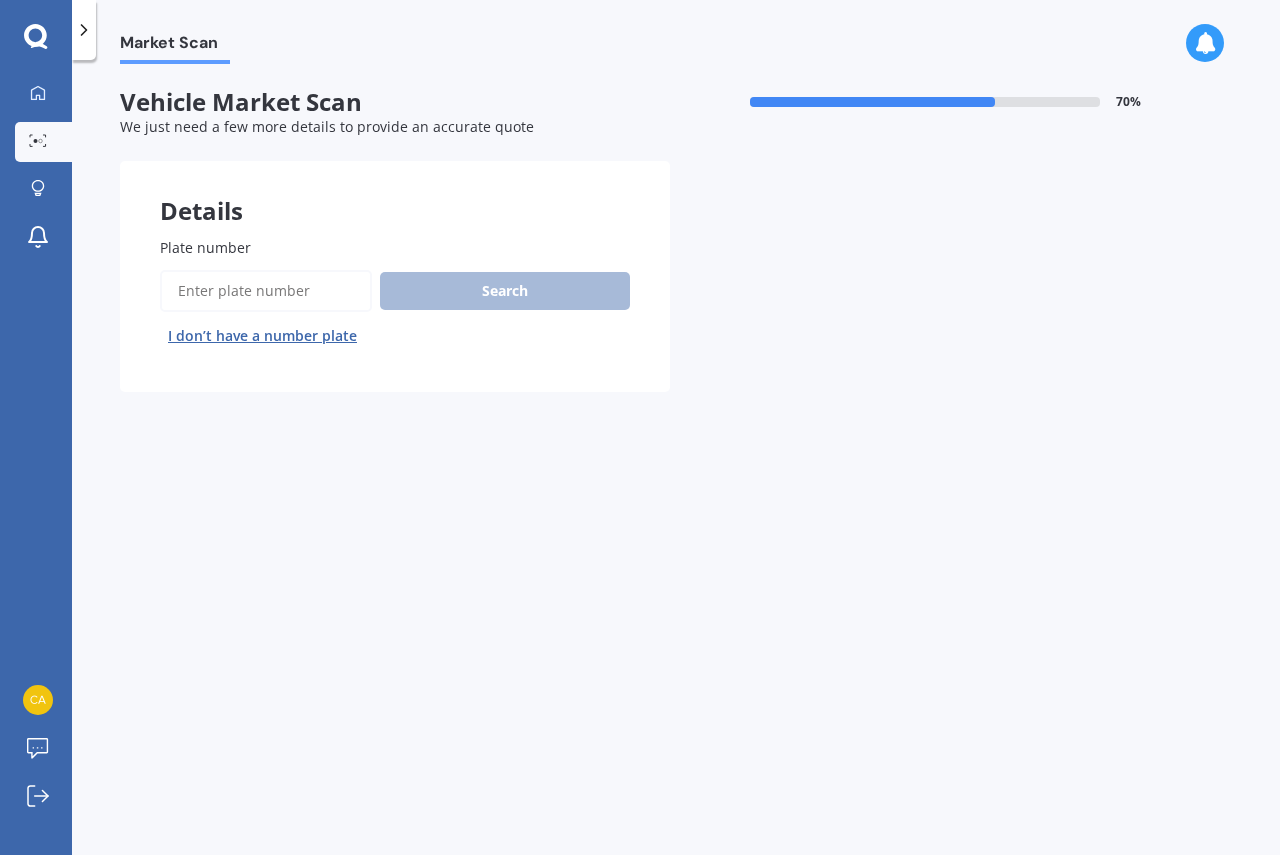 click on "Plate number" at bounding box center [266, 291] 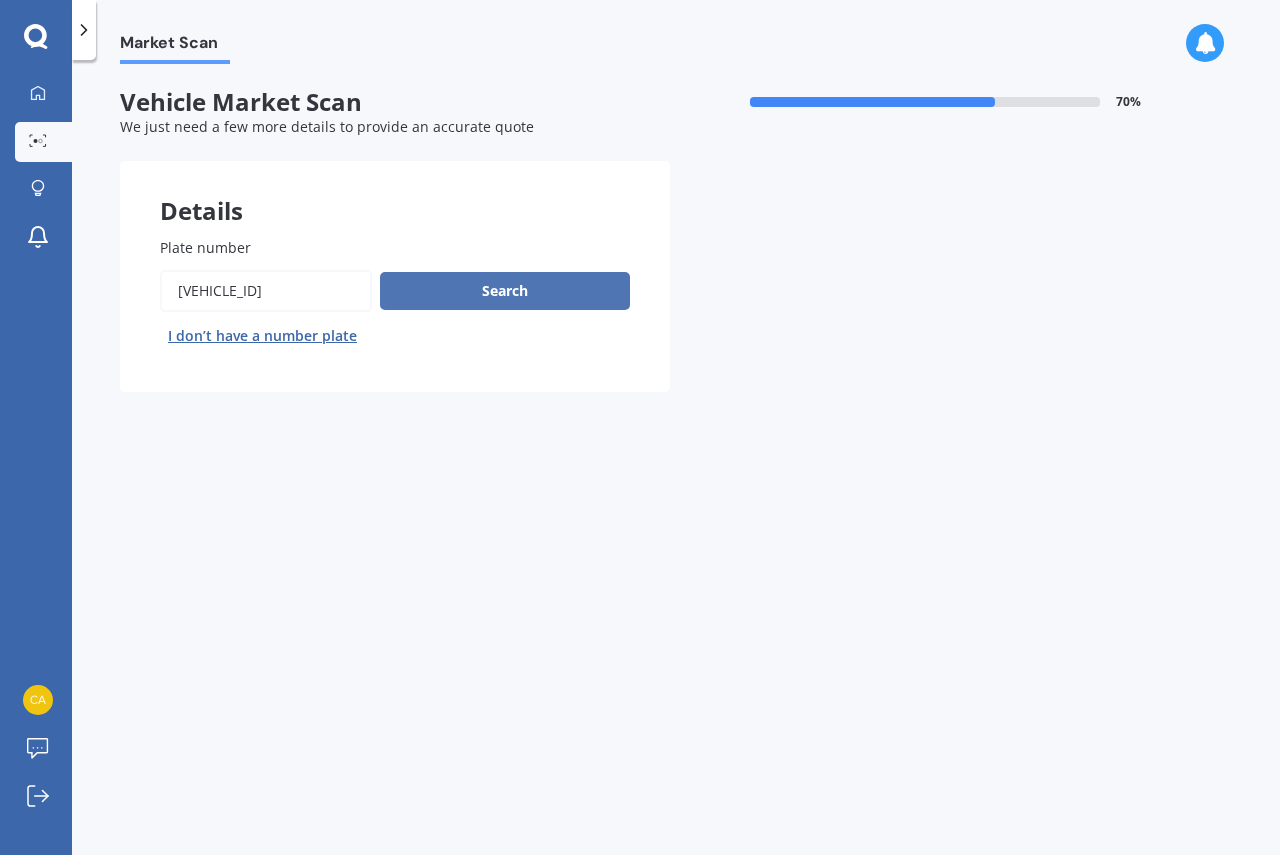 type on "[VEHICLE_ID]" 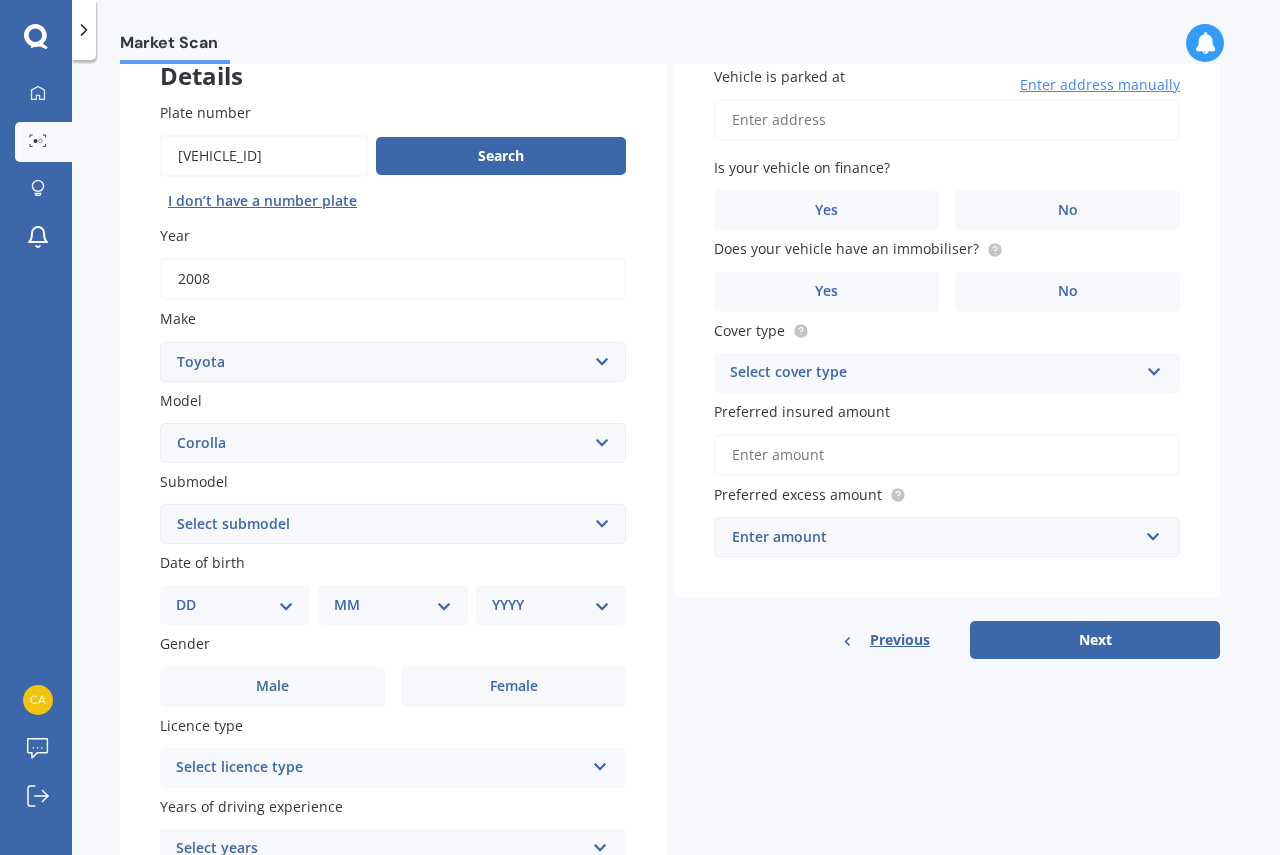 scroll, scrollTop: 144, scrollLeft: 0, axis: vertical 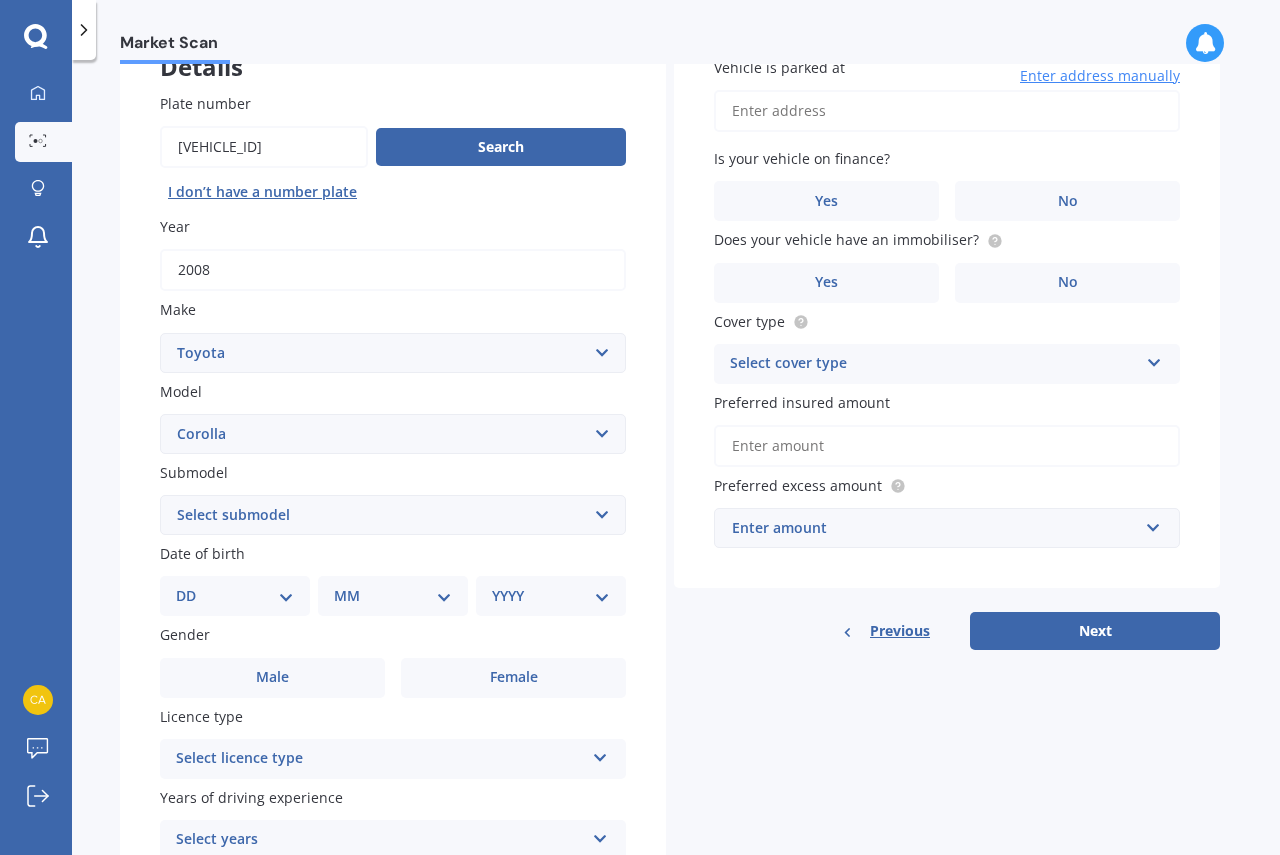 click on "Select submodel (All other) Axio Diesel Fielder 2WD Fielder 4WD FXGT GL GLX 1.8 GLX Sedan GS GTI GTI Sports GX 1.6 GX 1.8 GX CVT Hatch GX Sedan GX Wagon auto GX Wagon manual Hatch Hybrid Hybrid Levin 1.6 Levin SX Hatch Levin ZR Hatch Runx SE 1.5 Sportivo Non Turbo 1.8 Litre Sportivo Turbo 1.8 Litre Sprinter Sprinter GT Touring 4WD wagon Touring S/W Touring Wagon Hybrid TS 1.8 Van XL ZR Sedan" at bounding box center (393, 515) 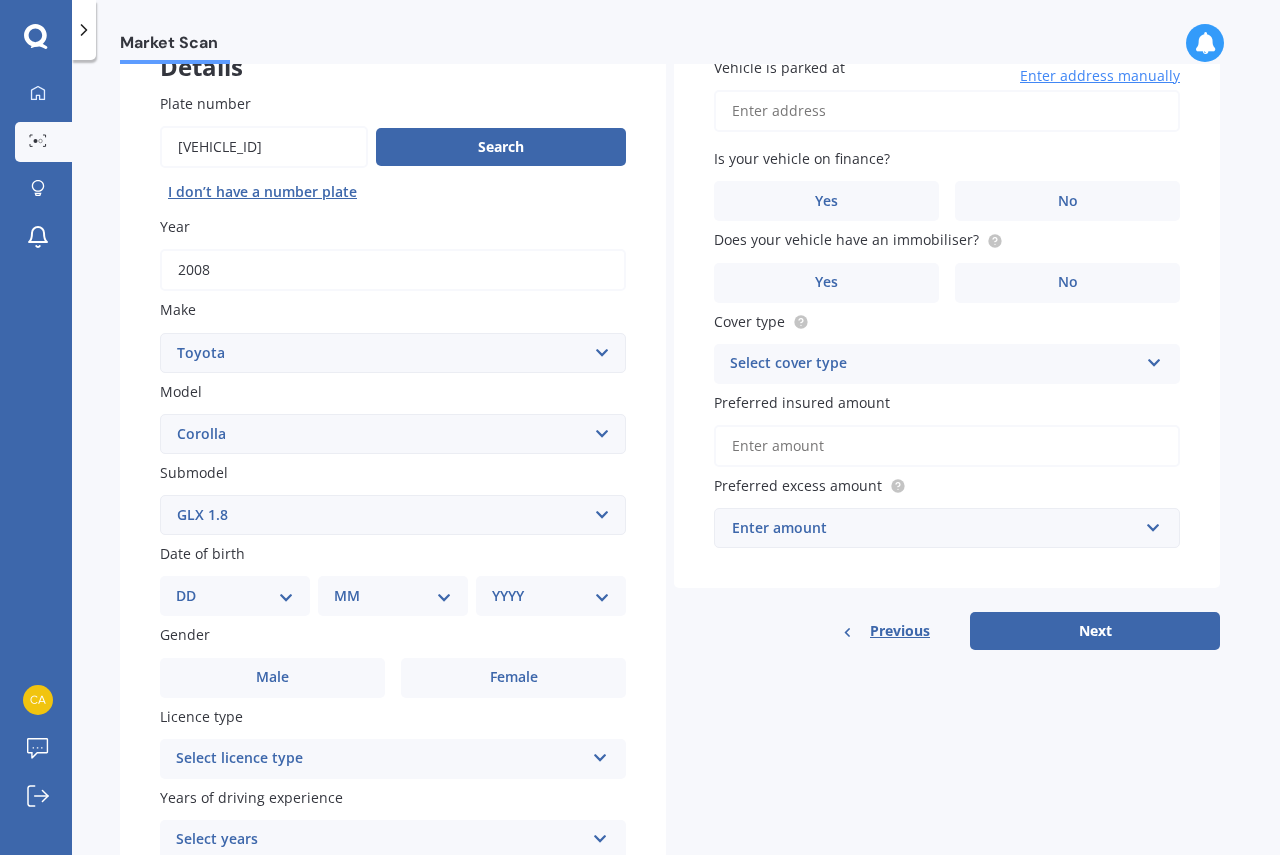 click on "Select submodel (All other) Axio Diesel Fielder 2WD Fielder 4WD FXGT GL GLX 1.8 GLX Sedan GS GTI GTI Sports GX 1.6 GX 1.8 GX CVT Hatch GX Sedan GX Wagon auto GX Wagon manual Hatch Hybrid Hybrid Levin 1.6 Levin SX Hatch Levin ZR Hatch Runx SE 1.5 Sportivo Non Turbo 1.8 Litre Sportivo Turbo 1.8 Litre Sprinter Sprinter GT Touring 4WD wagon Touring S/W Touring Wagon Hybrid TS 1.8 Van XL ZR Sedan" at bounding box center (393, 515) 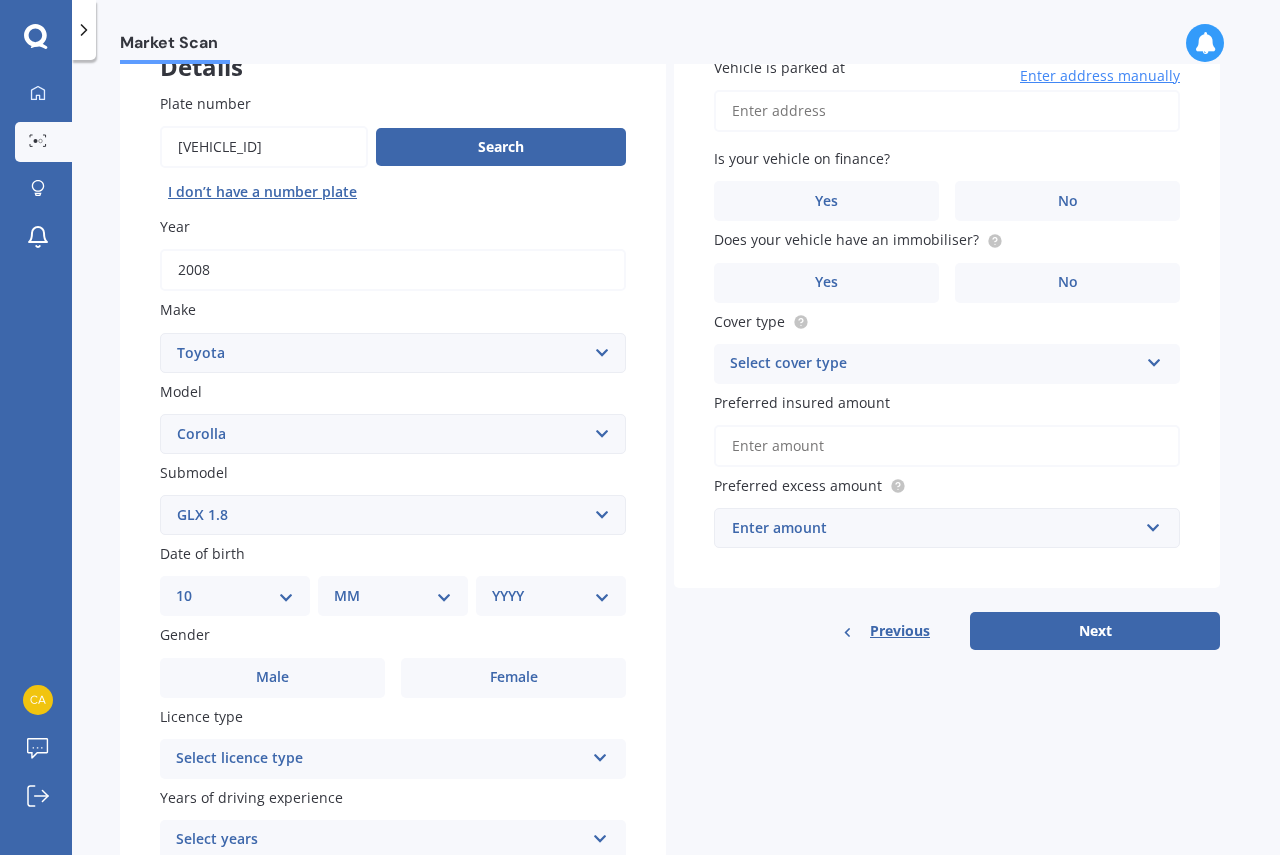 click on "DD 01 02 03 04 05 06 07 08 09 10 11 12 13 14 15 16 17 18 19 20 21 22 23 24 25 26 27 28 29 30 31" at bounding box center [235, 596] 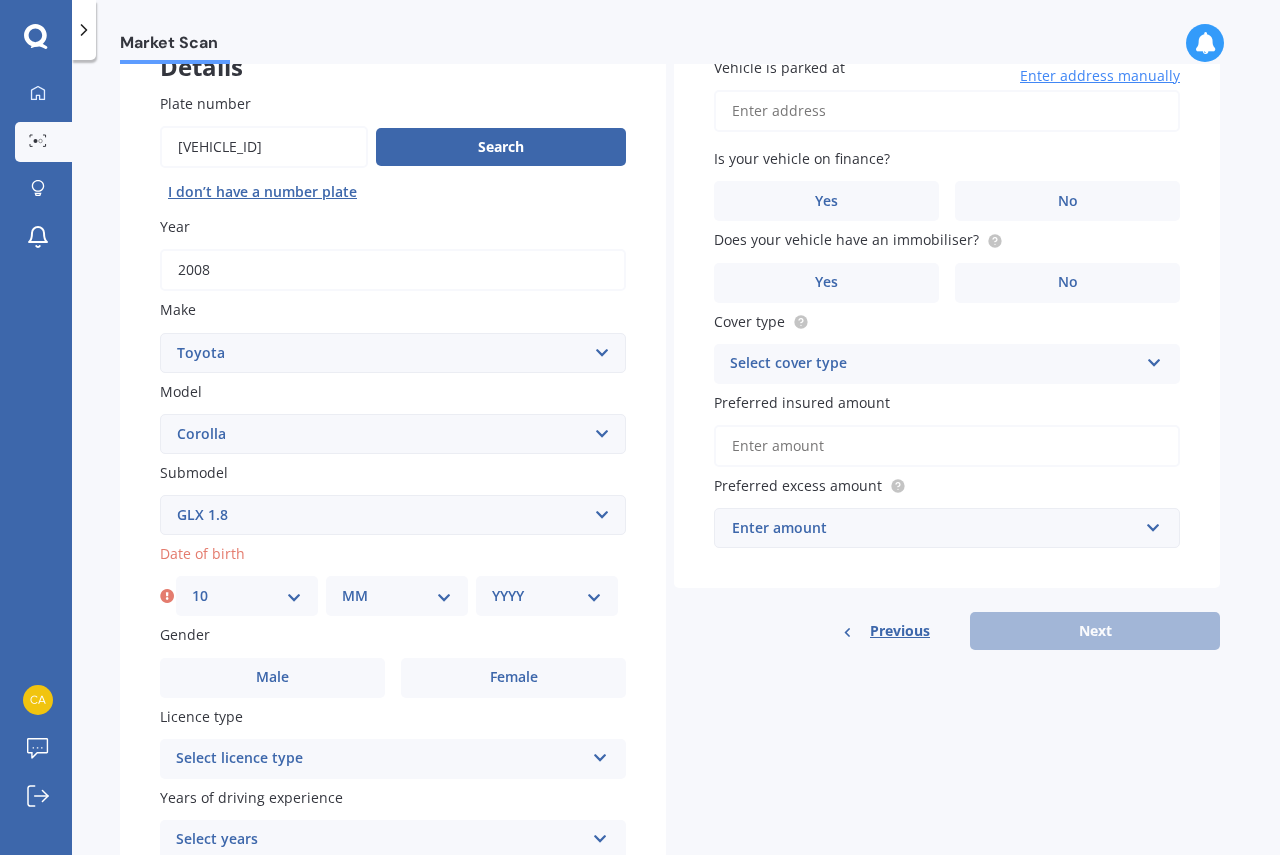 click on "MM 01 02 03 04 05 06 07 08 09 10 11 12" at bounding box center (397, 596) 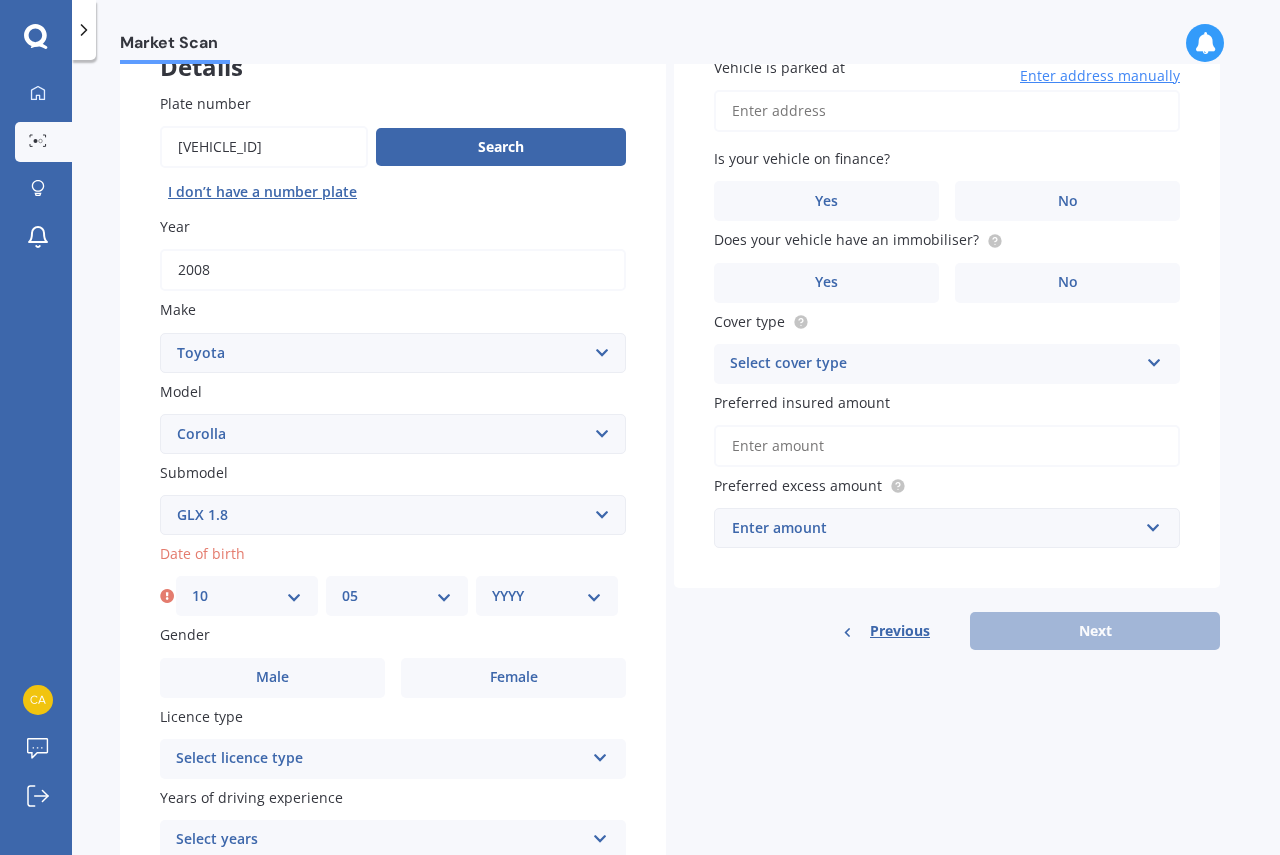 click on "MM 01 02 03 04 05 06 07 08 09 10 11 12" at bounding box center (397, 596) 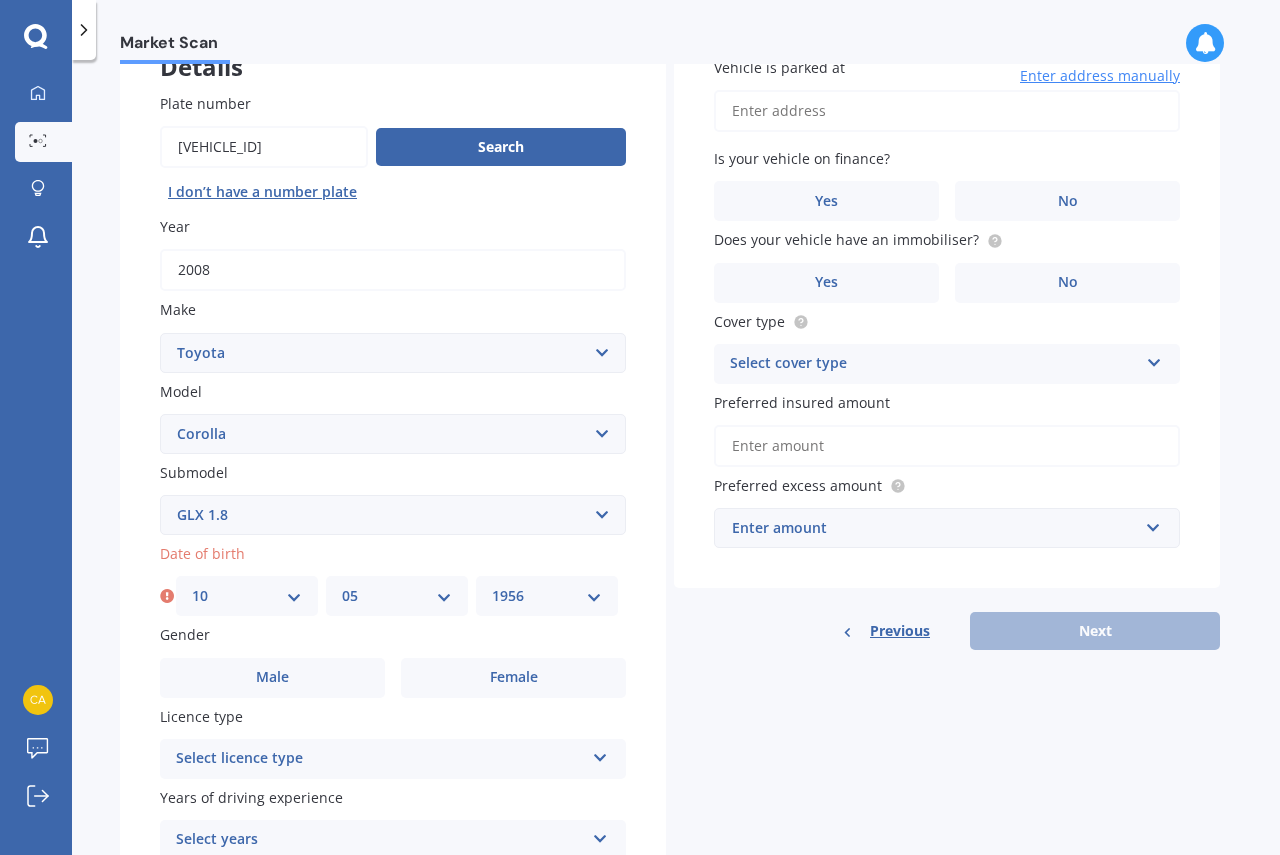 click on "YYYY 2025 2024 2023 2022 2021 2020 2019 2018 2017 2016 2015 2014 2013 2012 2011 2010 2009 2008 2007 2006 2005 2004 2003 2002 2001 2000 1999 1998 1997 1996 1995 1994 1993 1992 1991 1990 1989 1988 1987 1986 1985 1984 1983 1982 1981 1980 1979 1978 1977 1976 1975 1974 1973 1972 1971 1970 1969 1968 1967 1966 1965 1964 1963 1962 1961 1960 1959 1958 1957 1956 1955 1954 1953 1952 1951 1950 1949 1948 1947 1946 1945 1944 1943 1942 1941 1940 1939 1938 1937 1936 1935 1934 1933 1932 1931 1930 1929 1928 1927 1926" at bounding box center [547, 596] 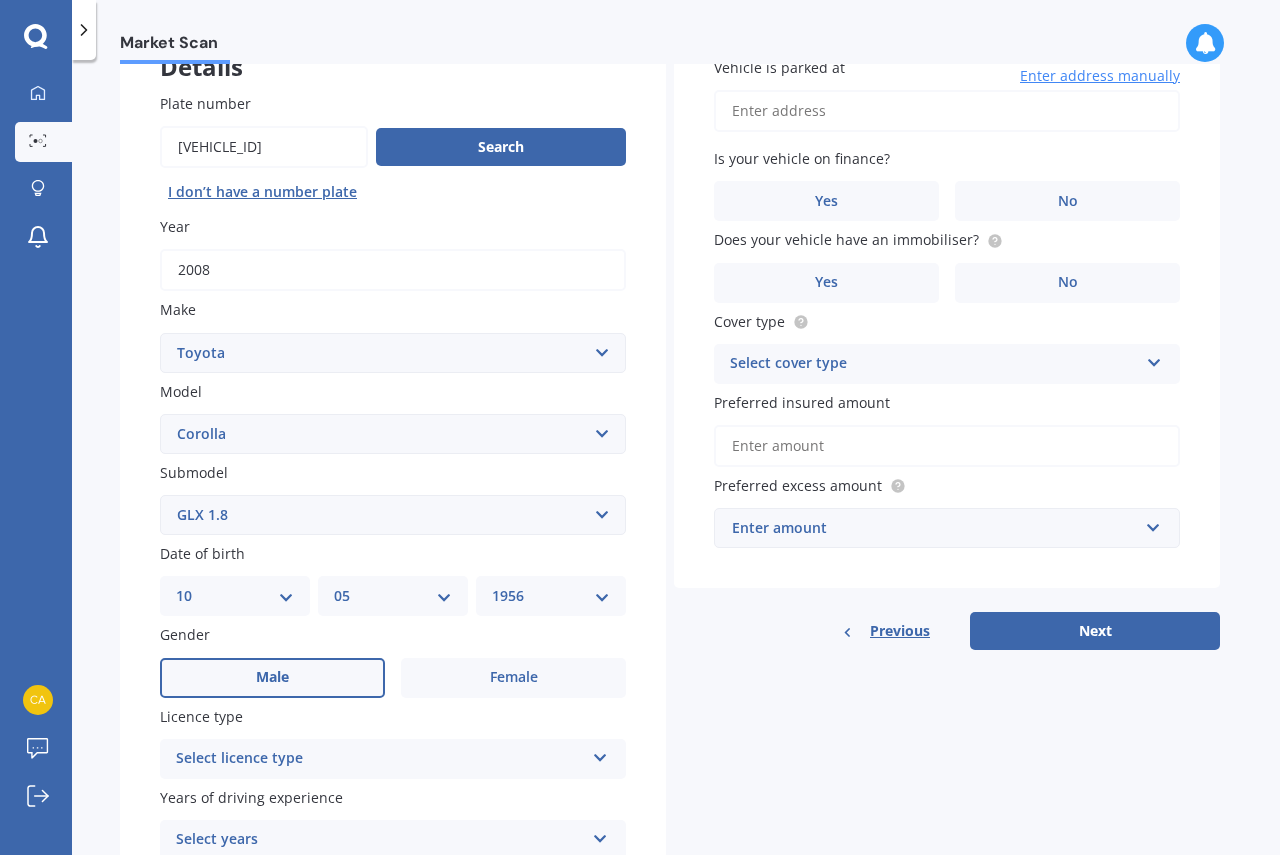 click on "Male" at bounding box center [272, 678] 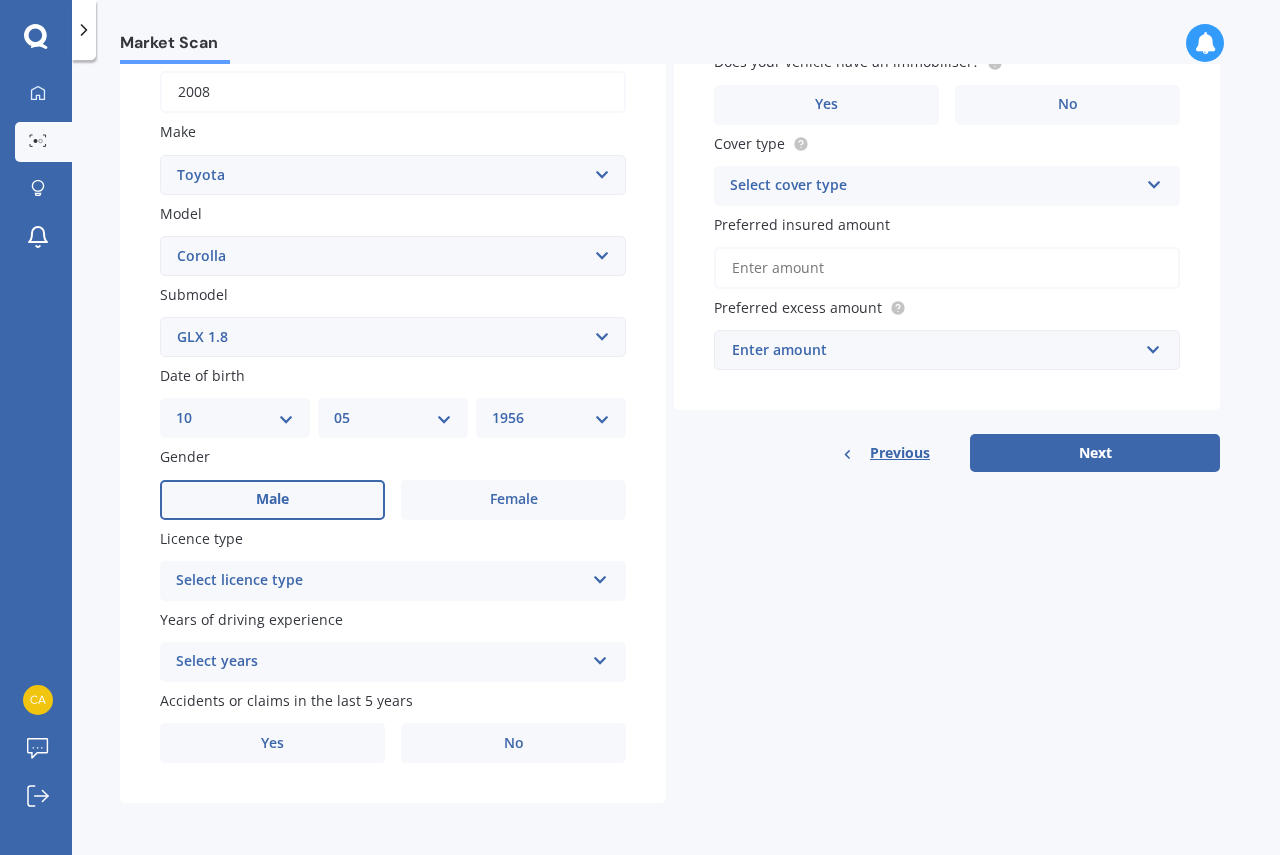 click at bounding box center (600, 576) 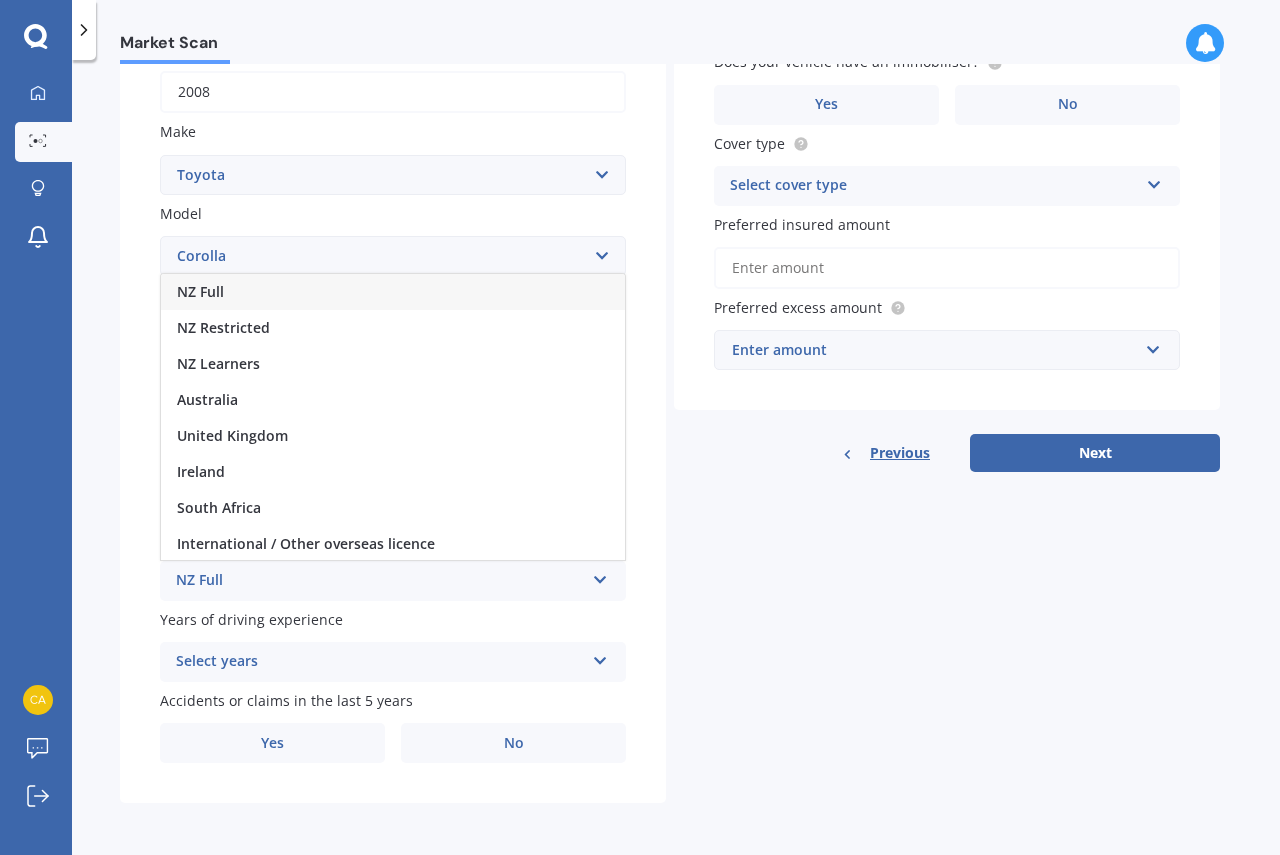 click on "NZ Full" at bounding box center [380, 581] 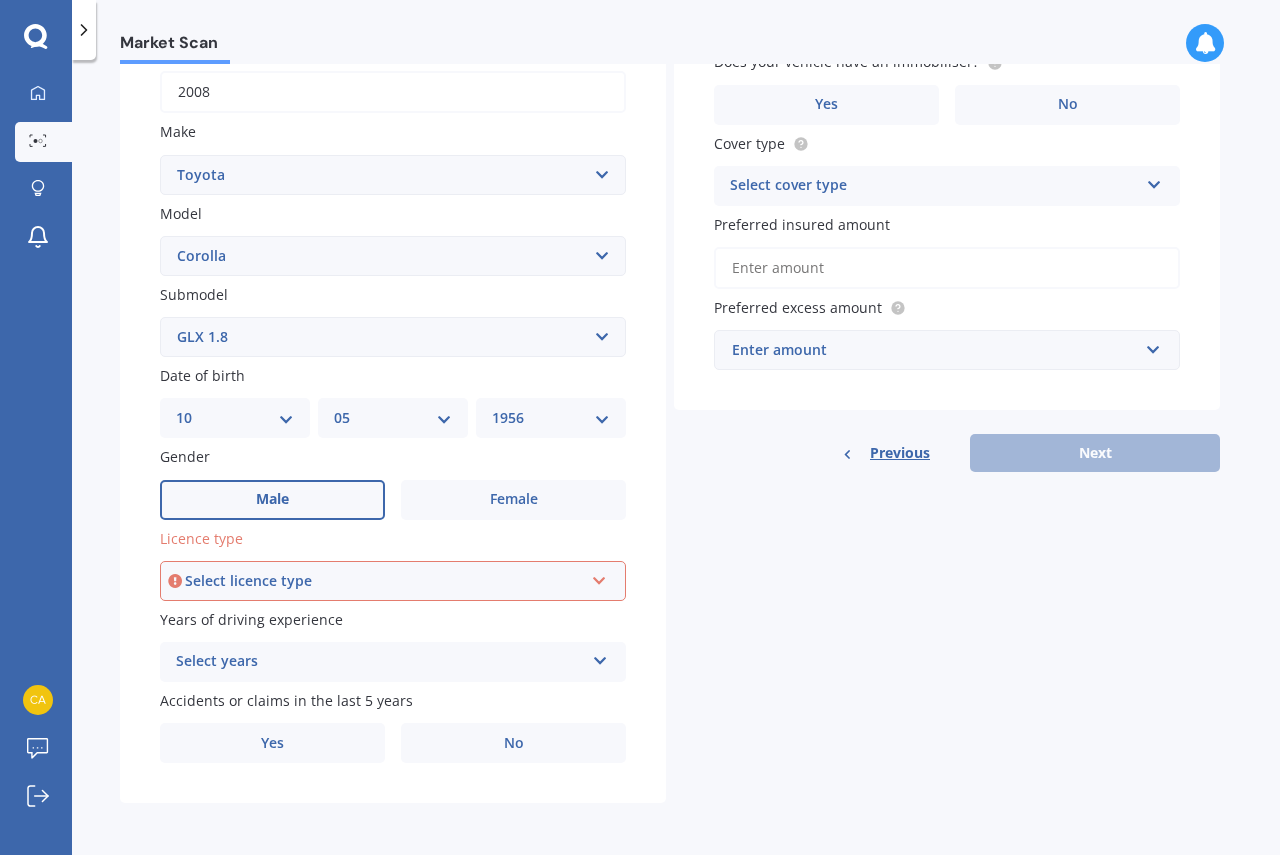 click at bounding box center [599, 577] 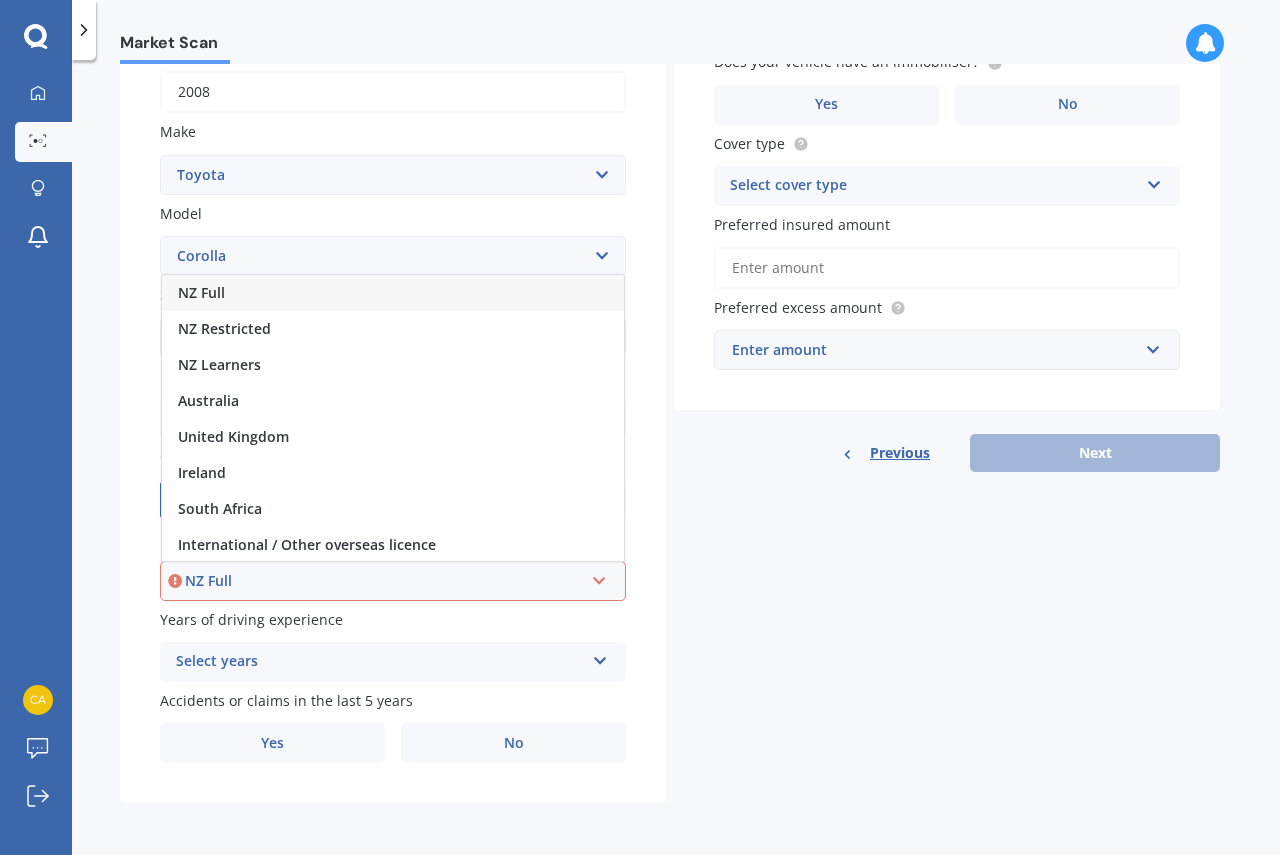 click on "NZ Full" at bounding box center (201, 292) 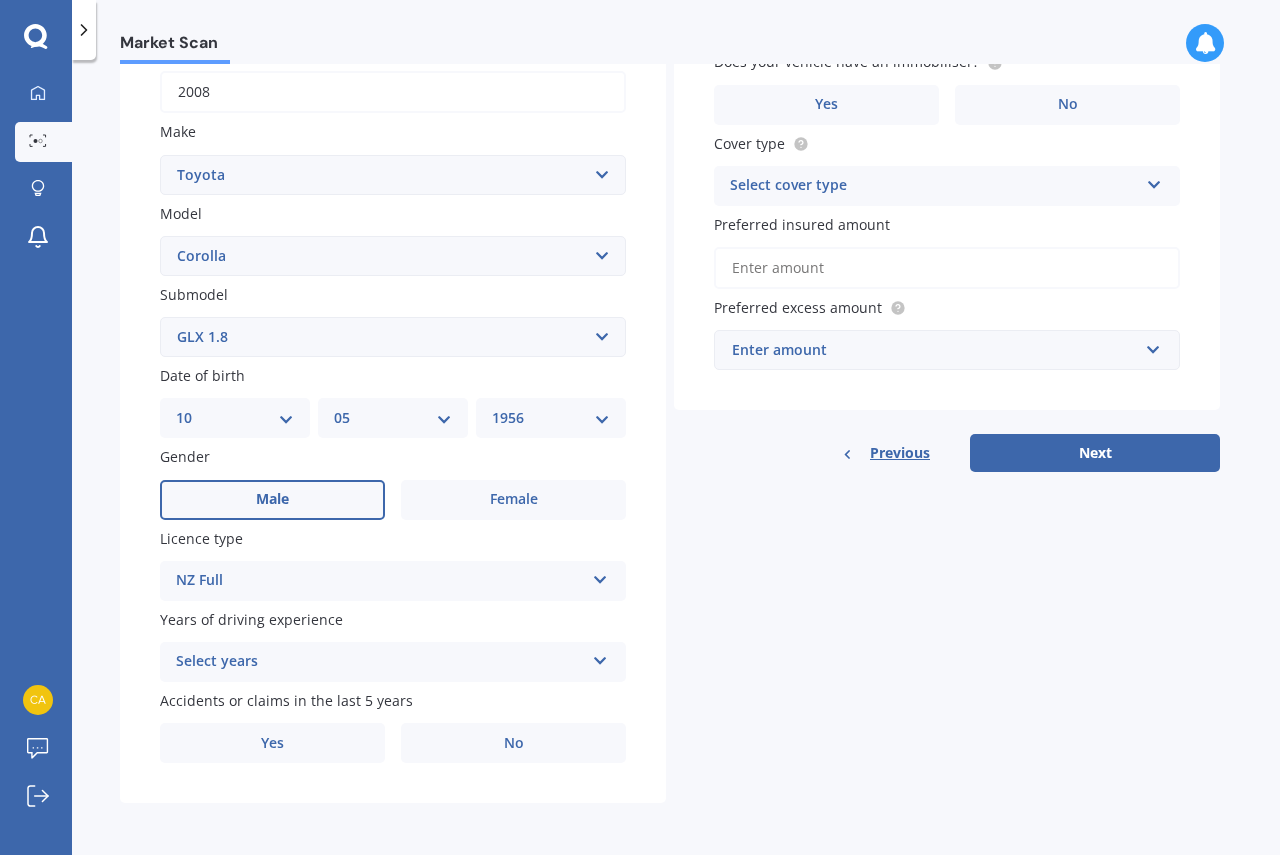 click at bounding box center (600, 576) 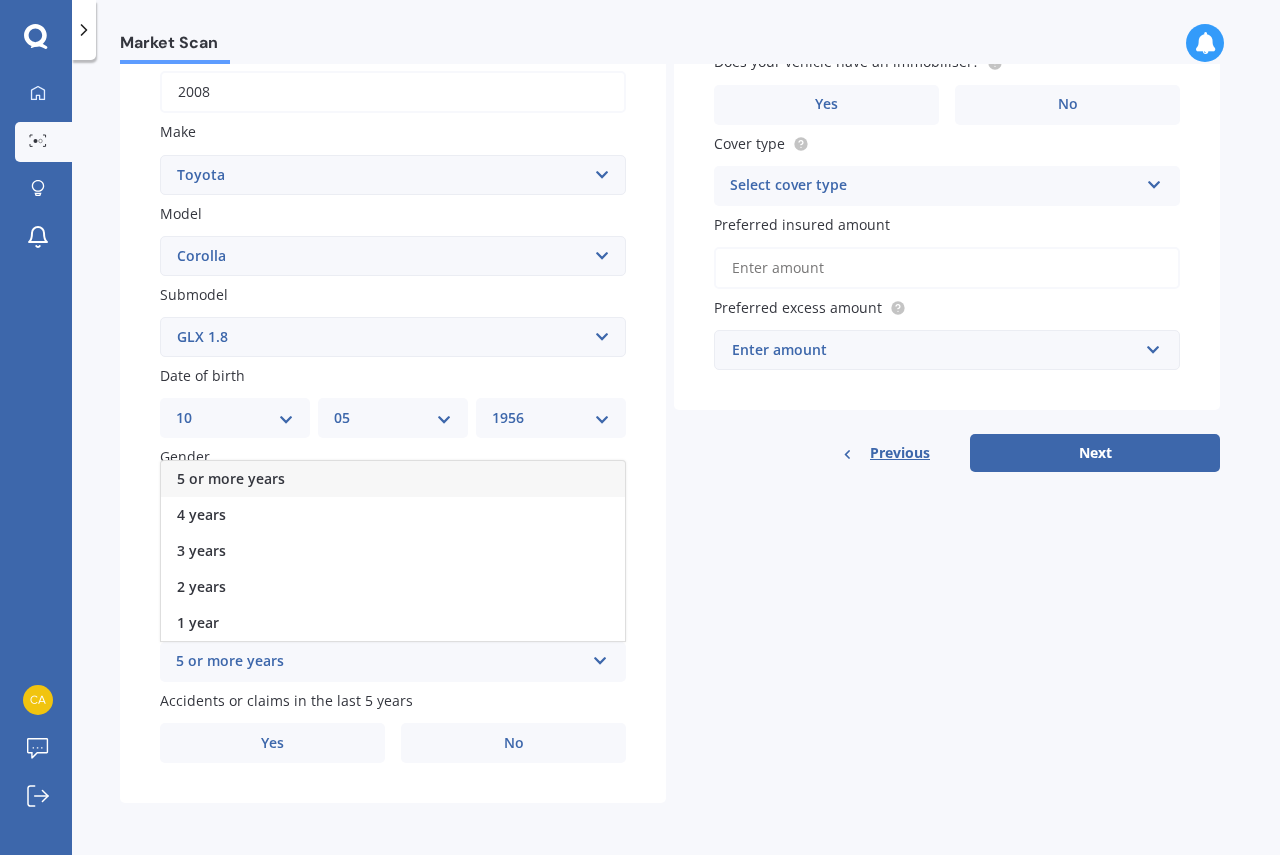 click on "5 or more years" at bounding box center [231, 478] 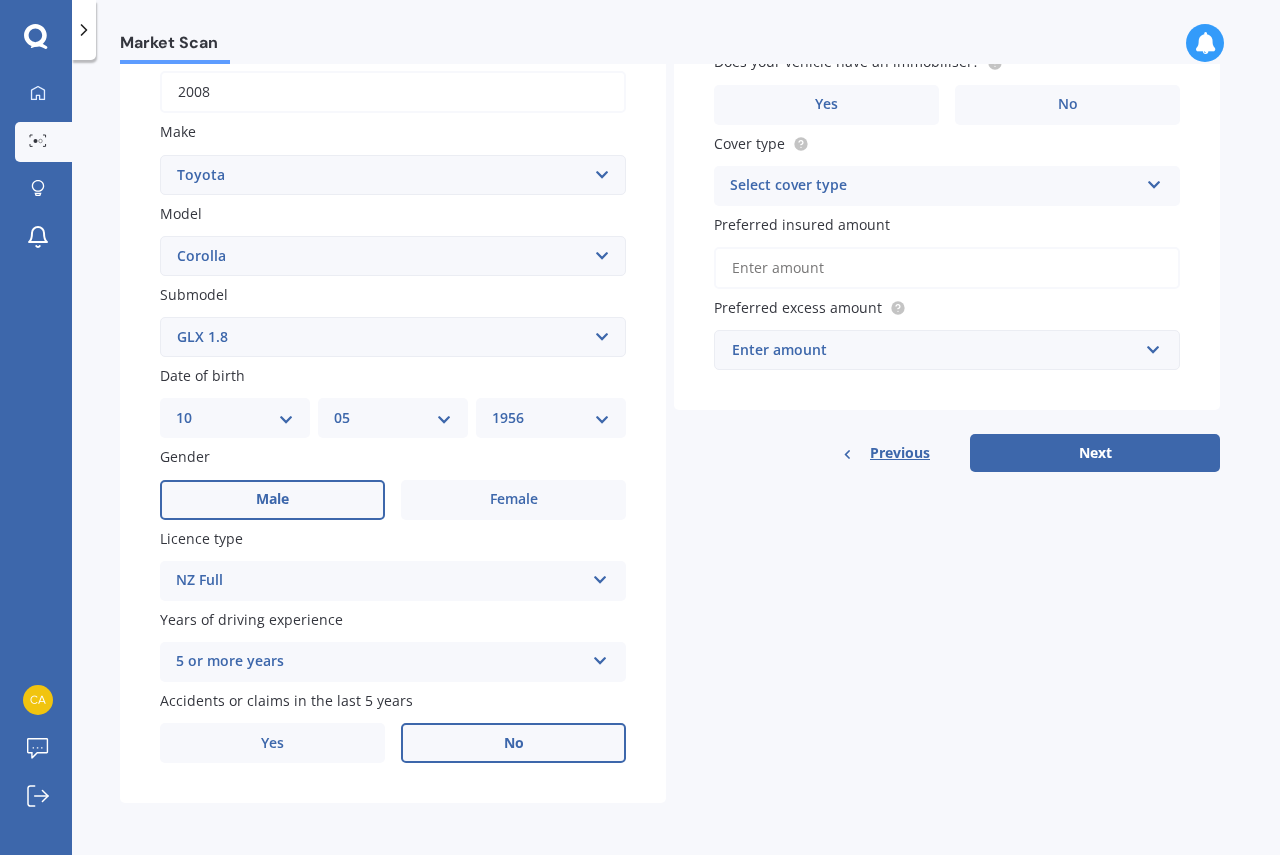 click on "No" at bounding box center (513, 500) 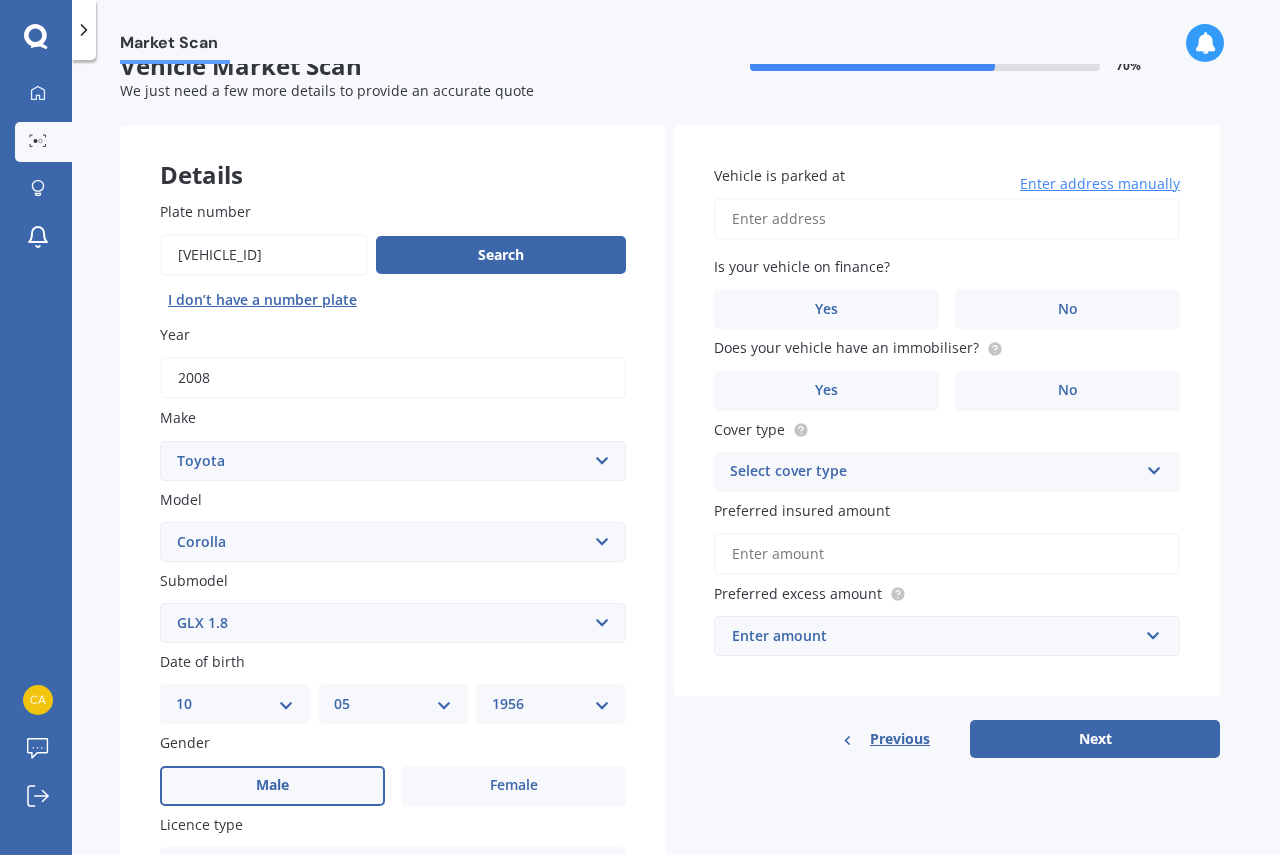 scroll, scrollTop: 0, scrollLeft: 0, axis: both 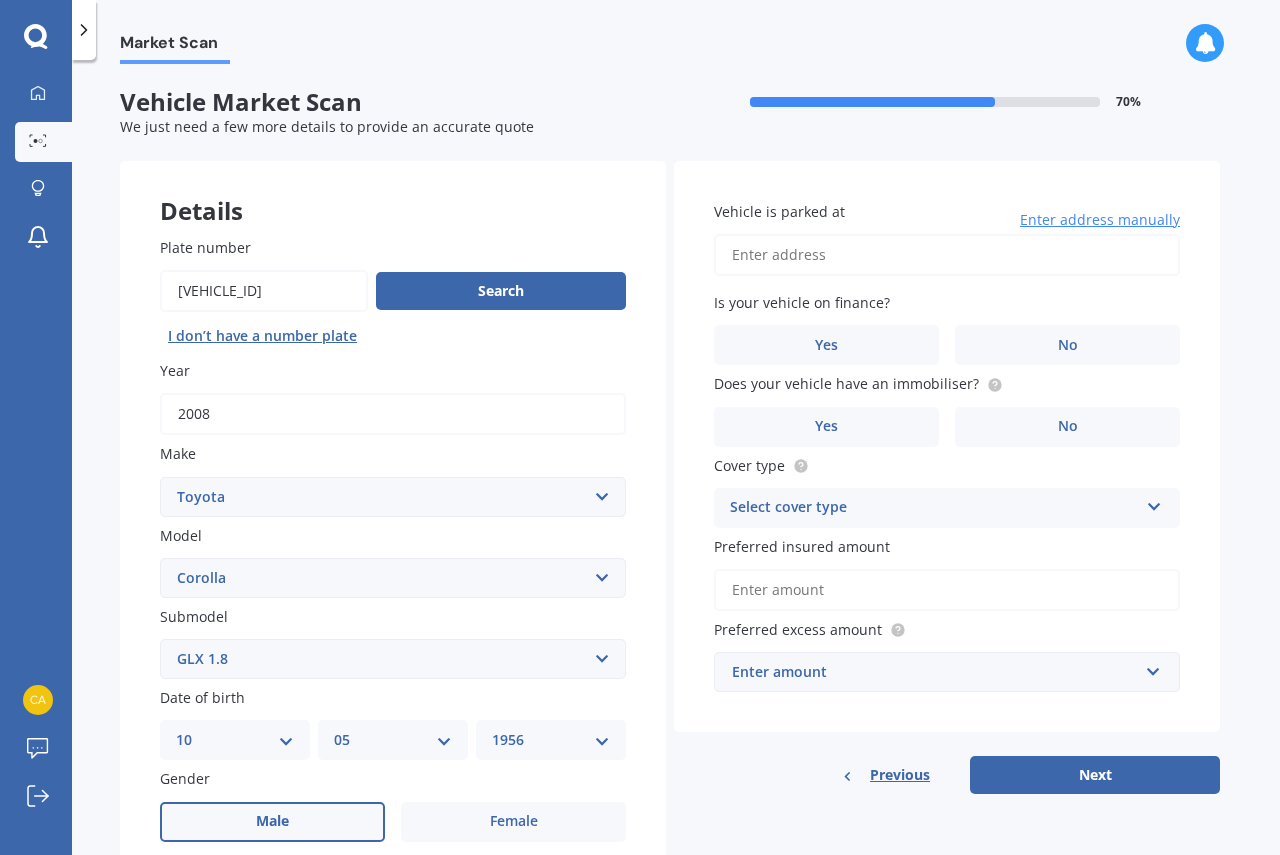 click on "Vehicle is parked at" at bounding box center (947, 255) 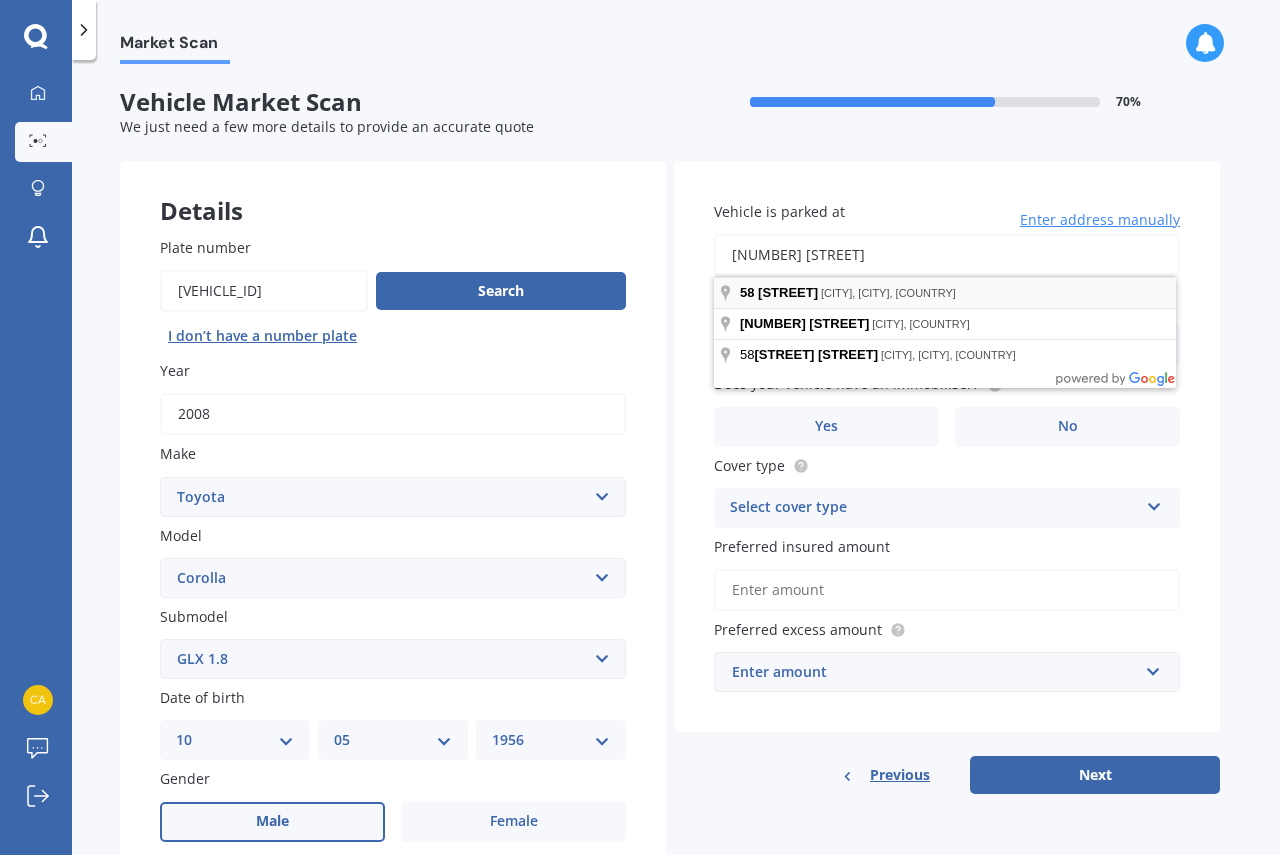 type on "[NUMBER] [STREET]" 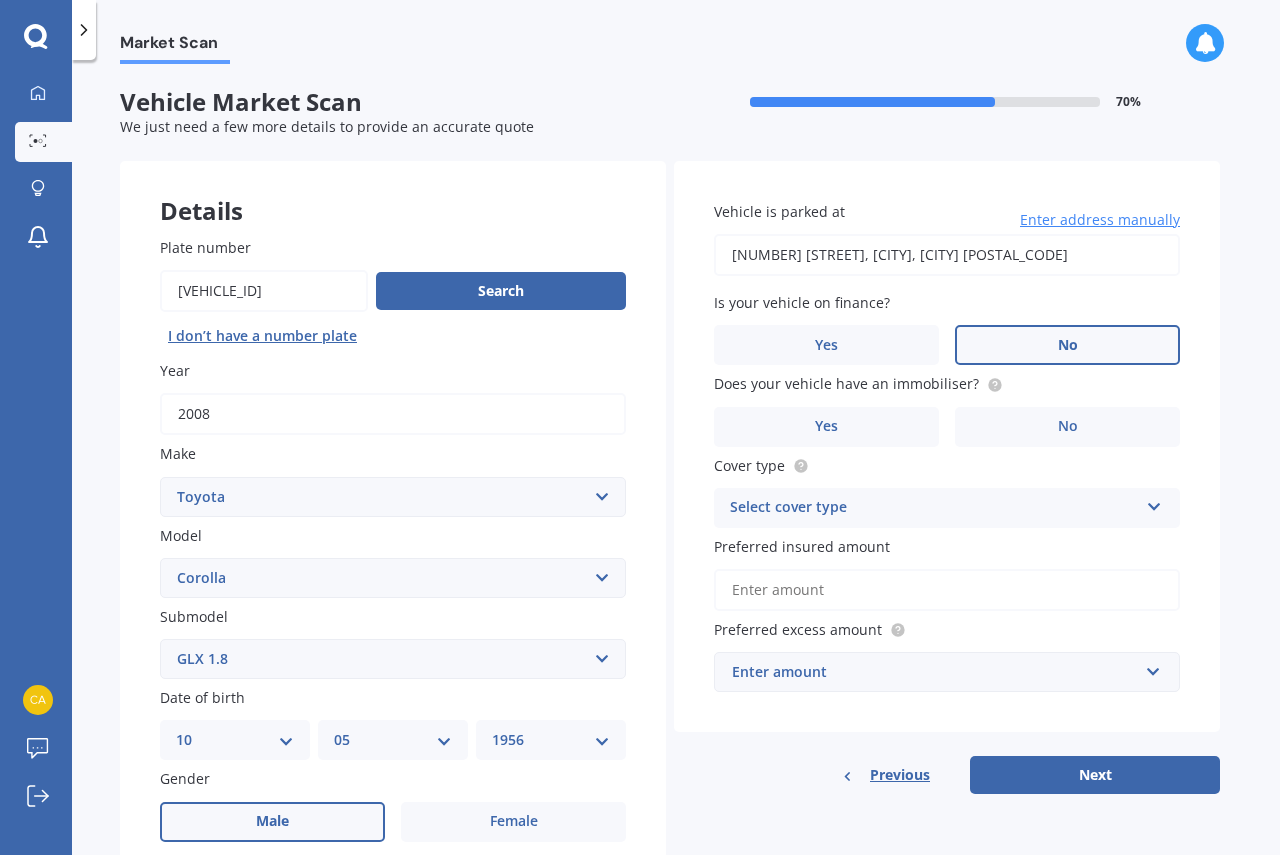 click on "No" at bounding box center [272, 821] 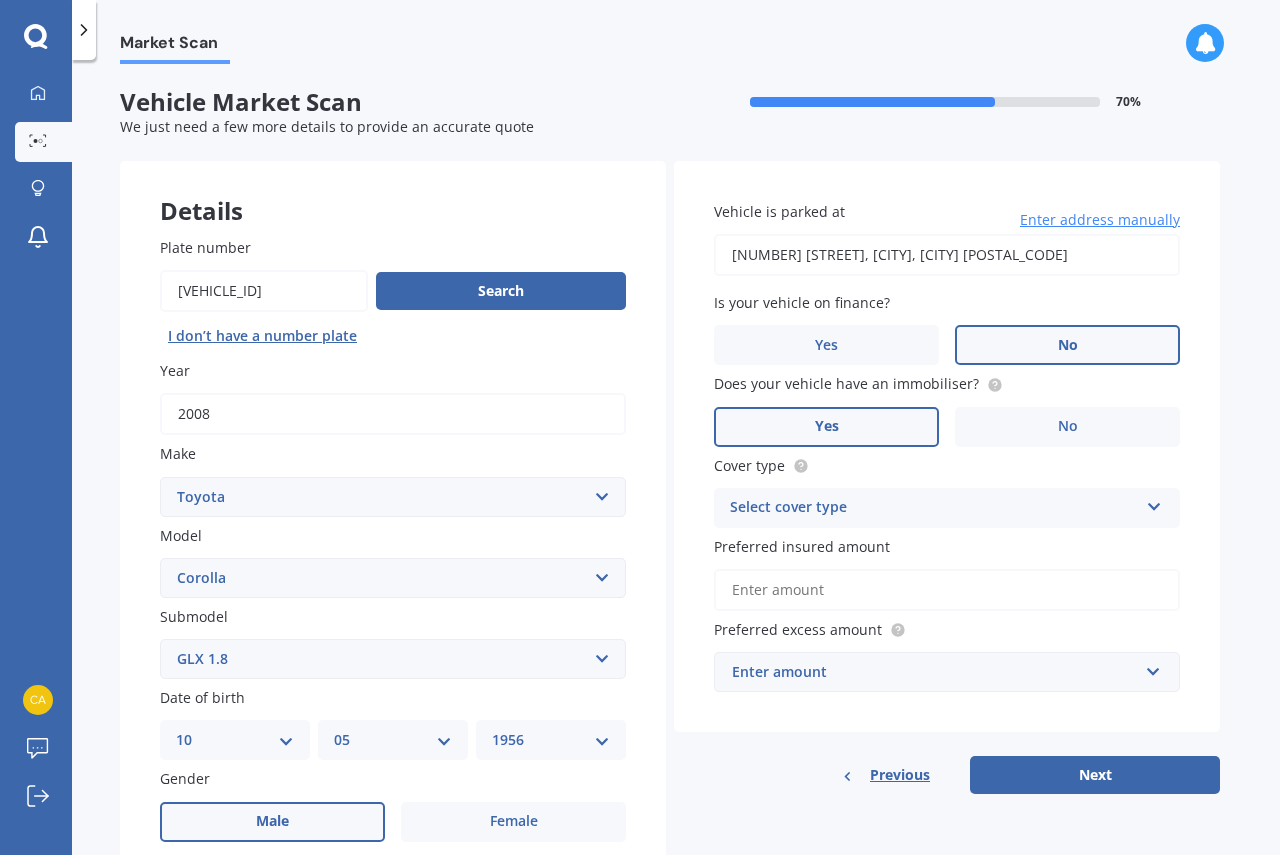 click on "Yes" at bounding box center [272, 821] 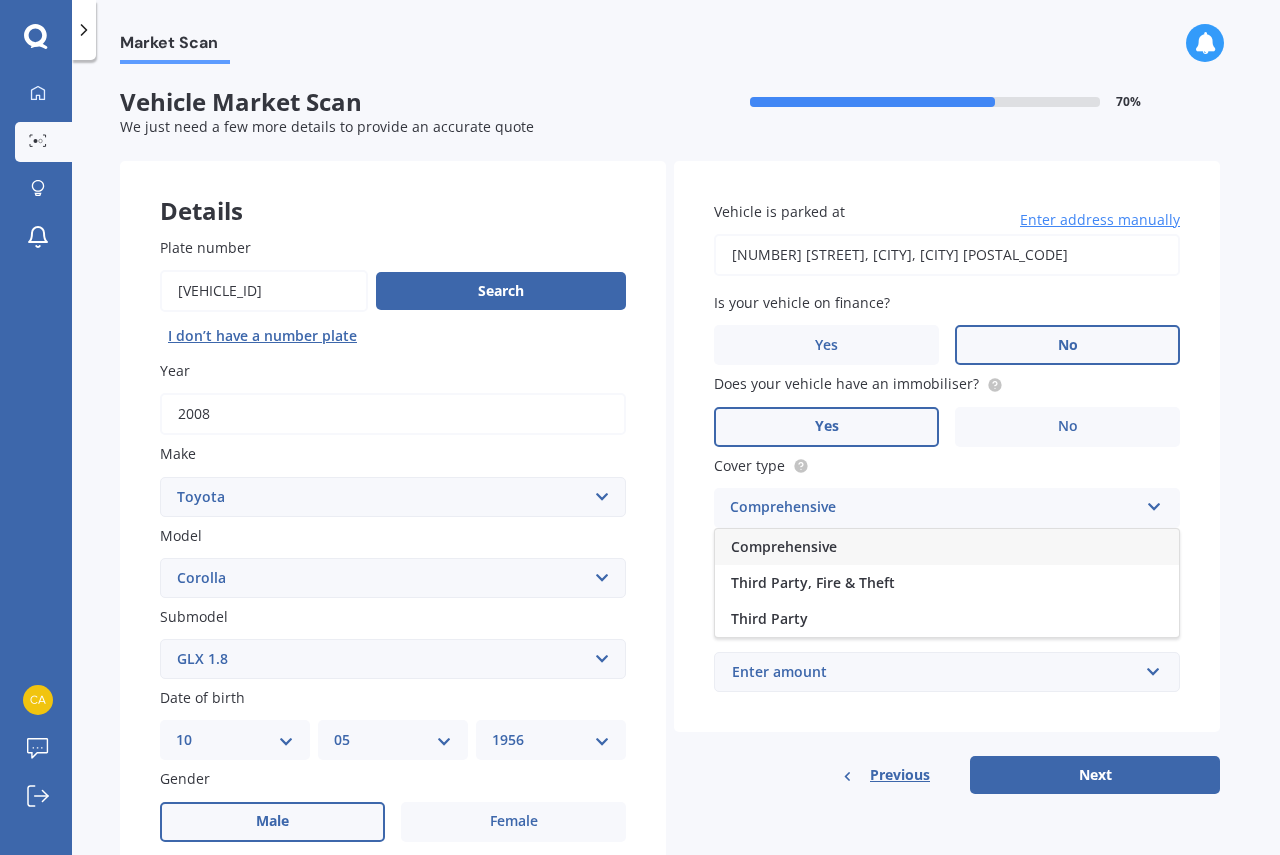 click on "Comprehensive" at bounding box center [784, 546] 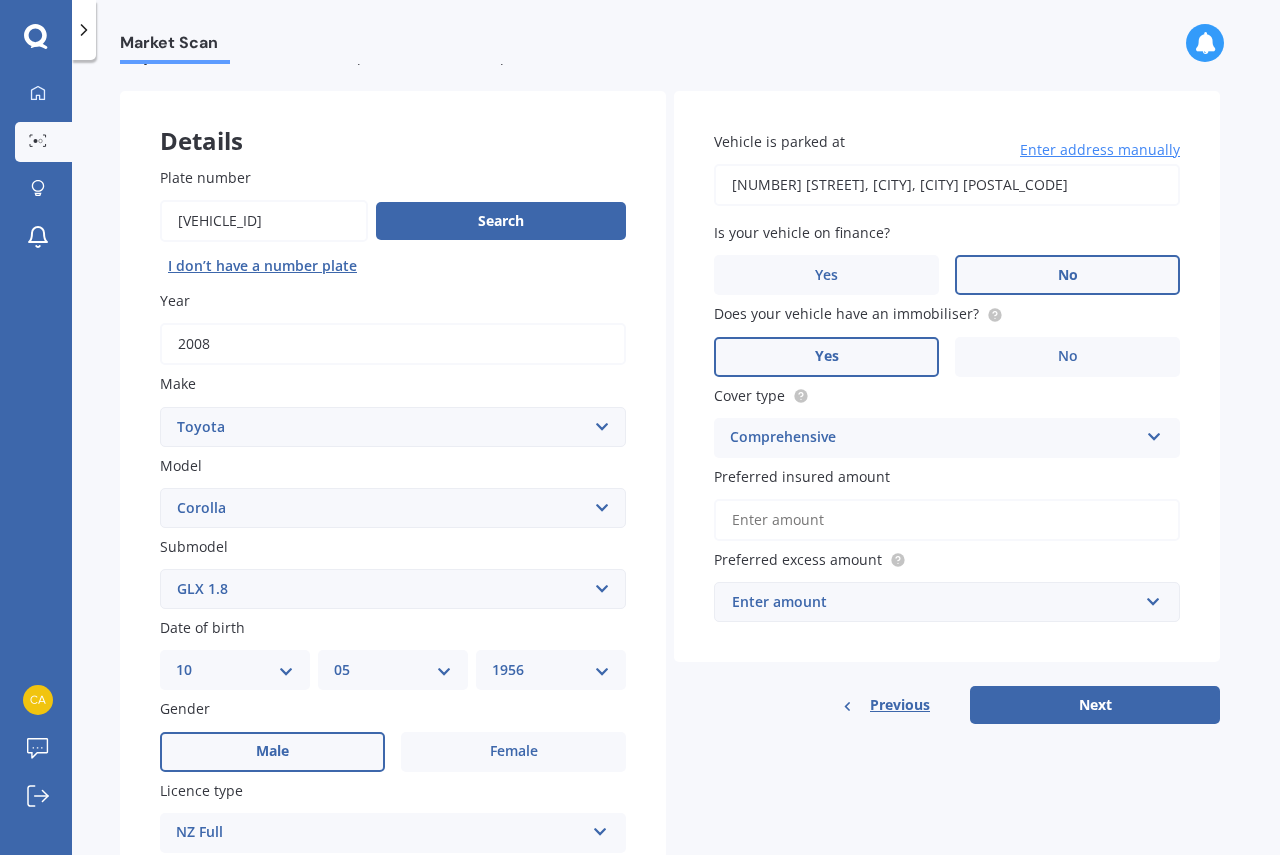 scroll, scrollTop: 131, scrollLeft: 0, axis: vertical 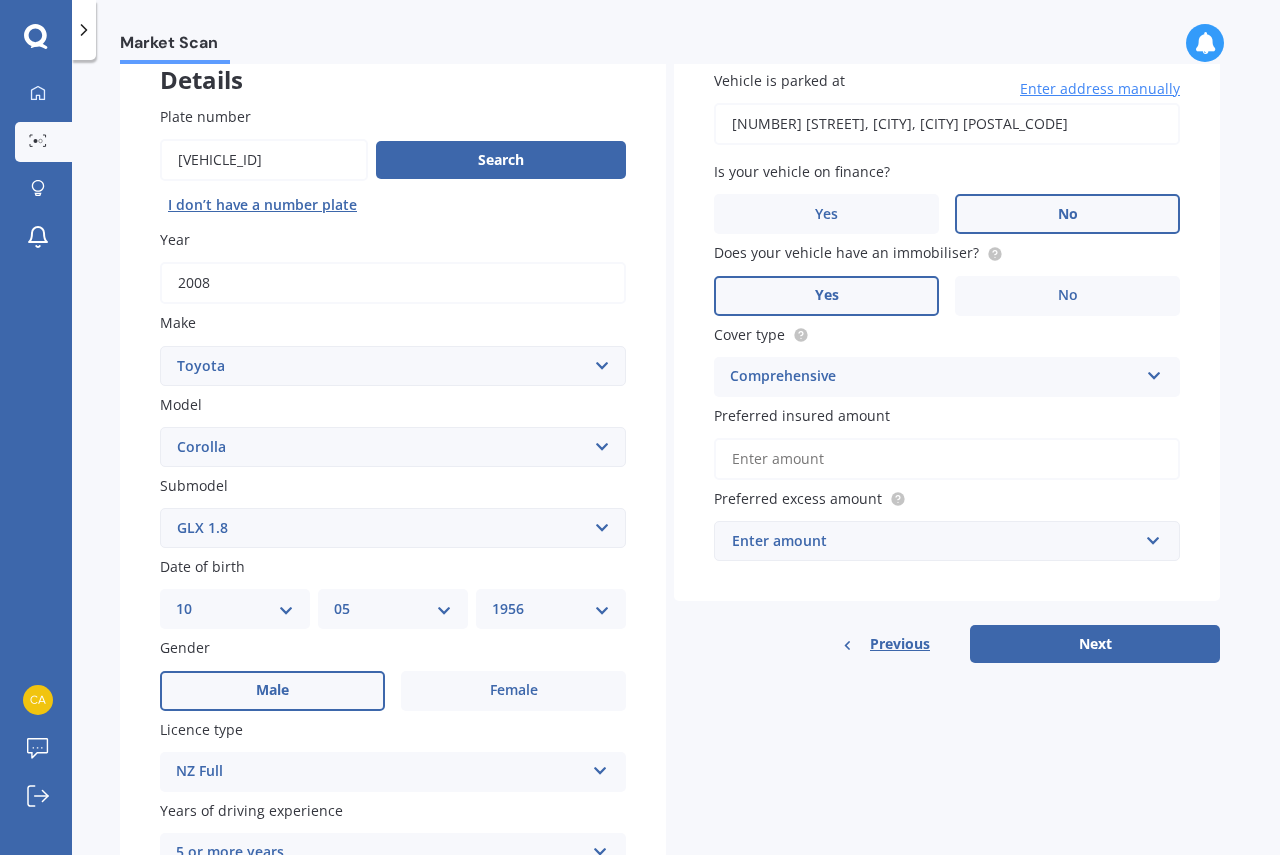 click on "Preferred insured amount" at bounding box center (947, 459) 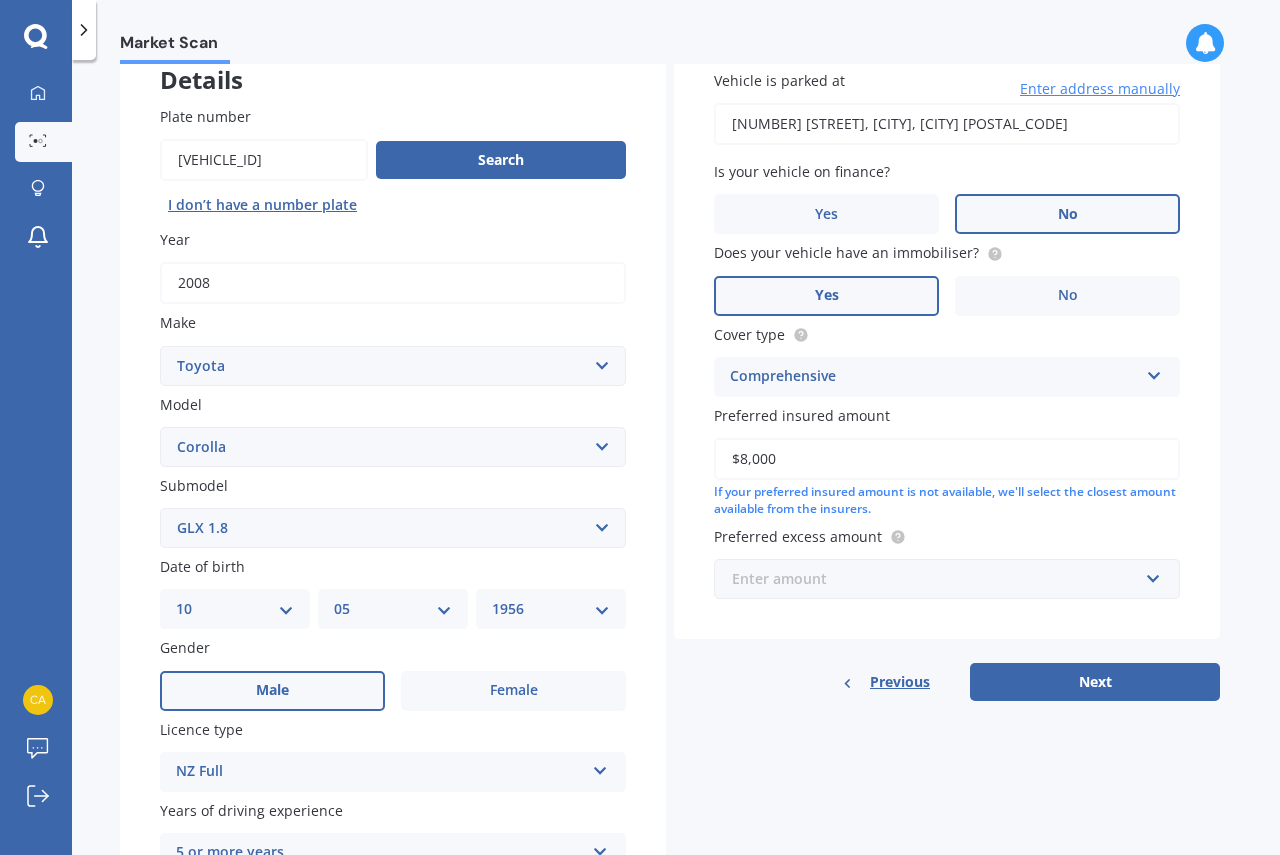 click at bounding box center [940, 579] 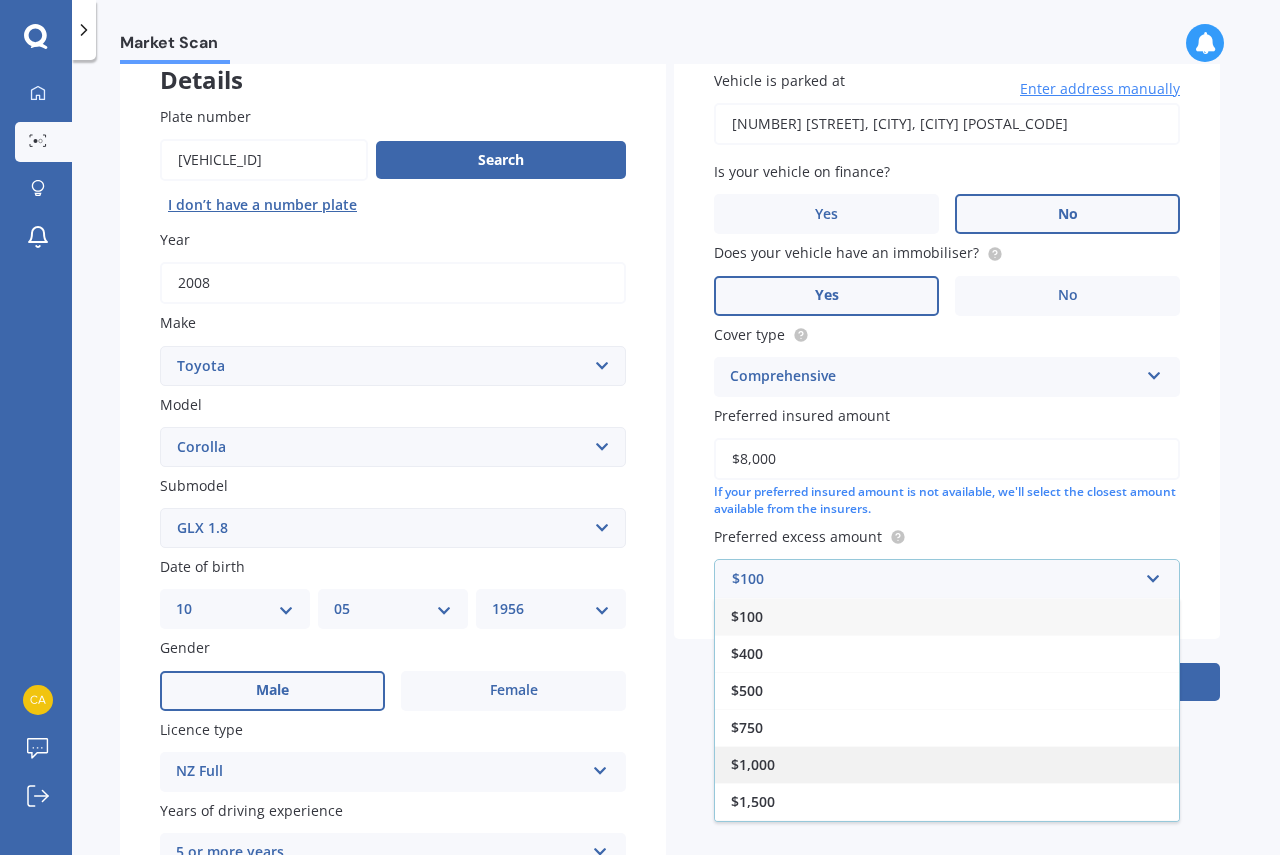 click on "$1,000" at bounding box center [947, 764] 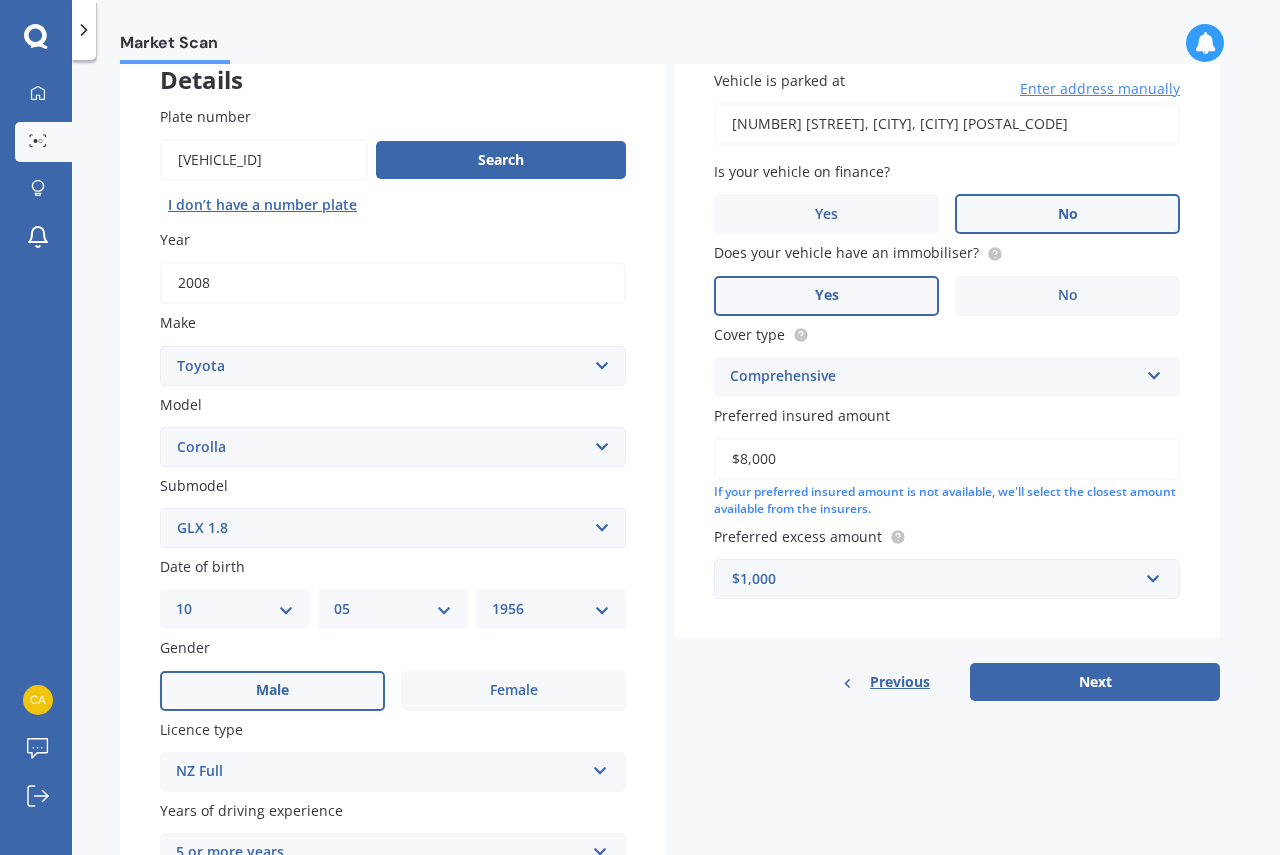 drag, startPoint x: 785, startPoint y: 457, endPoint x: 697, endPoint y: 456, distance: 88.005684 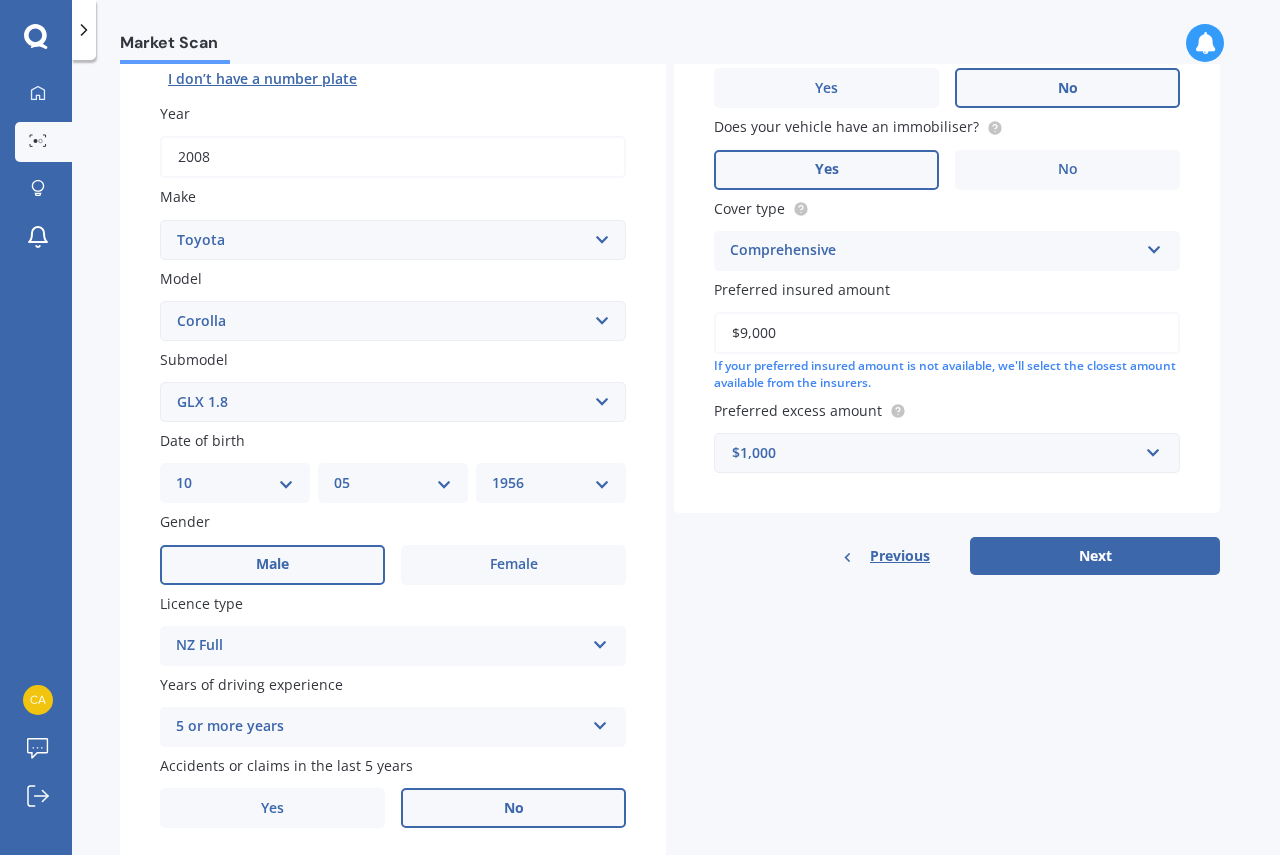 scroll, scrollTop: 259, scrollLeft: 0, axis: vertical 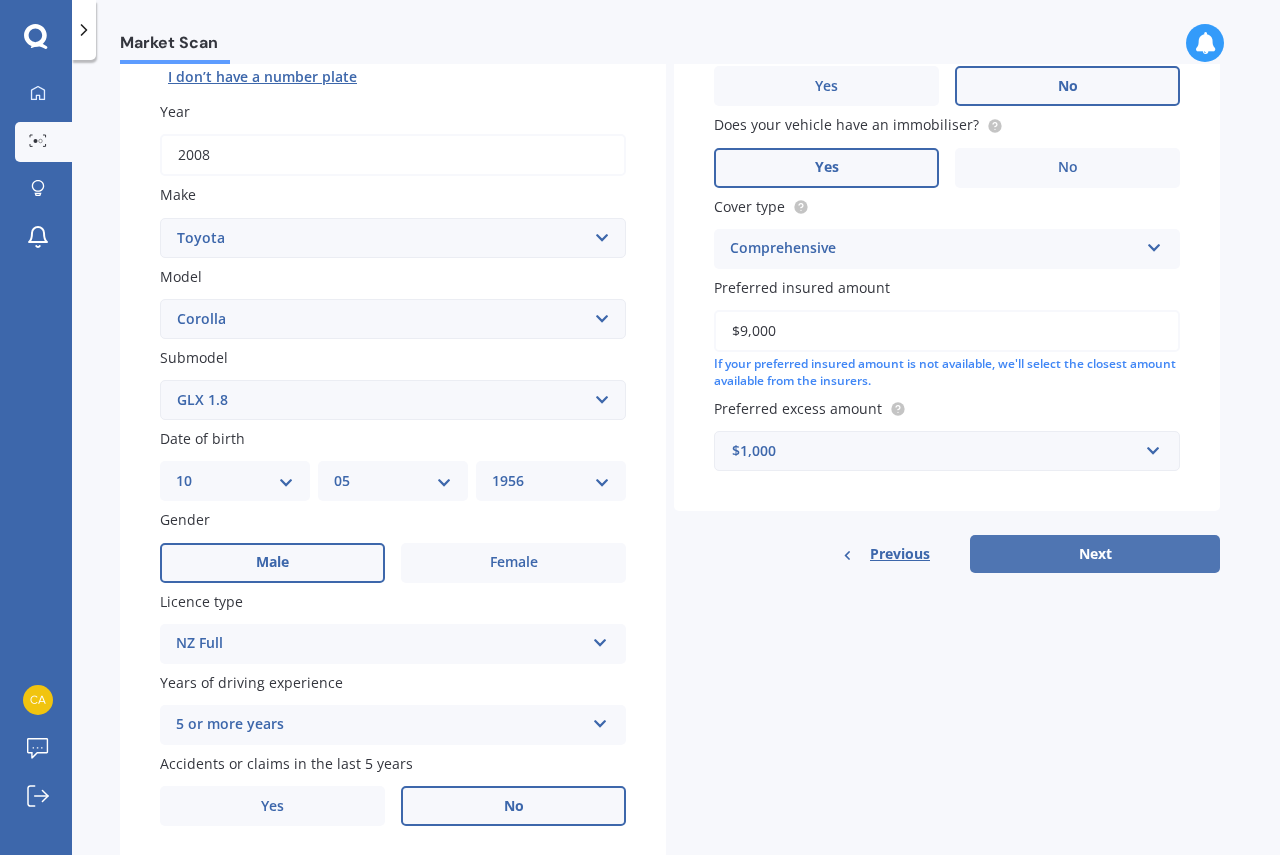 type on "$9,000" 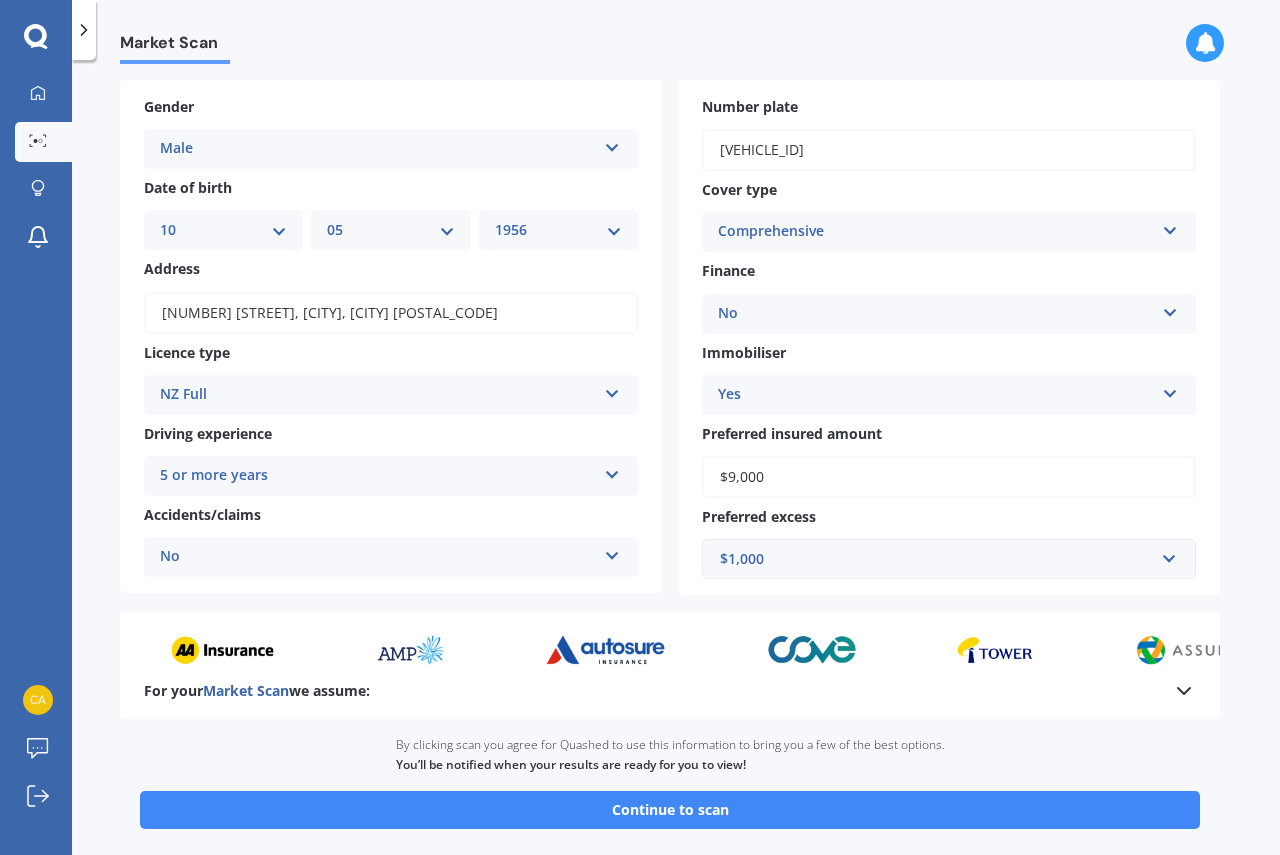 scroll, scrollTop: 0, scrollLeft: 0, axis: both 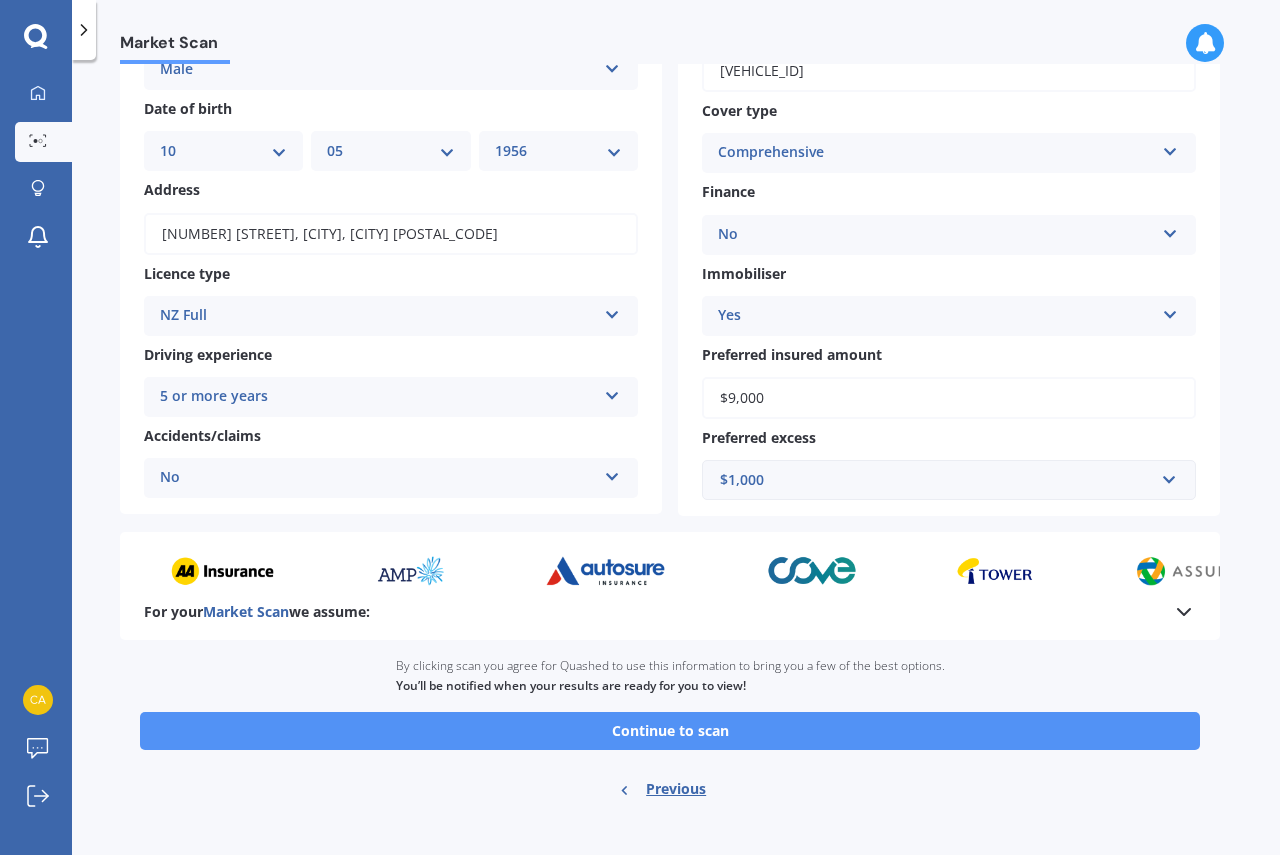 click on "Continue to scan" at bounding box center (670, 731) 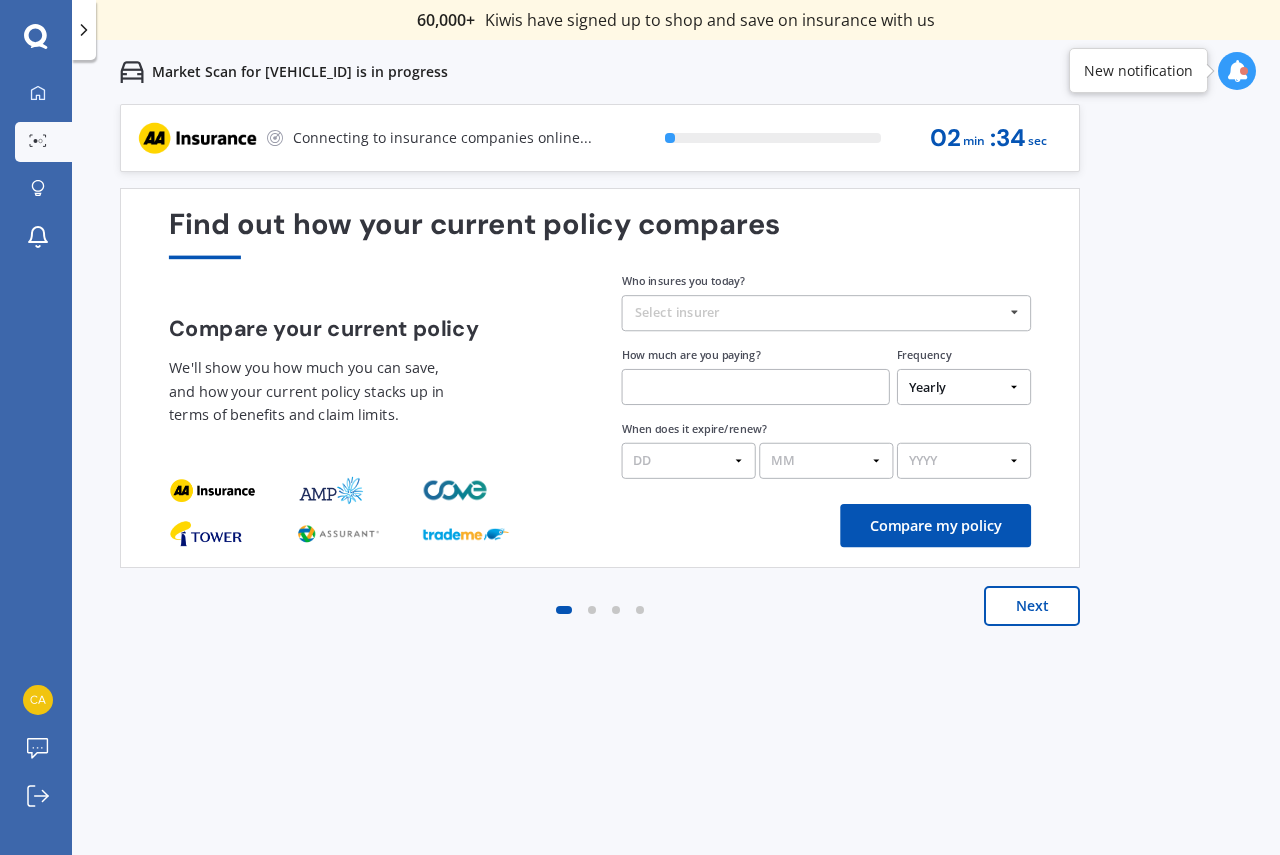 scroll, scrollTop: 0, scrollLeft: 0, axis: both 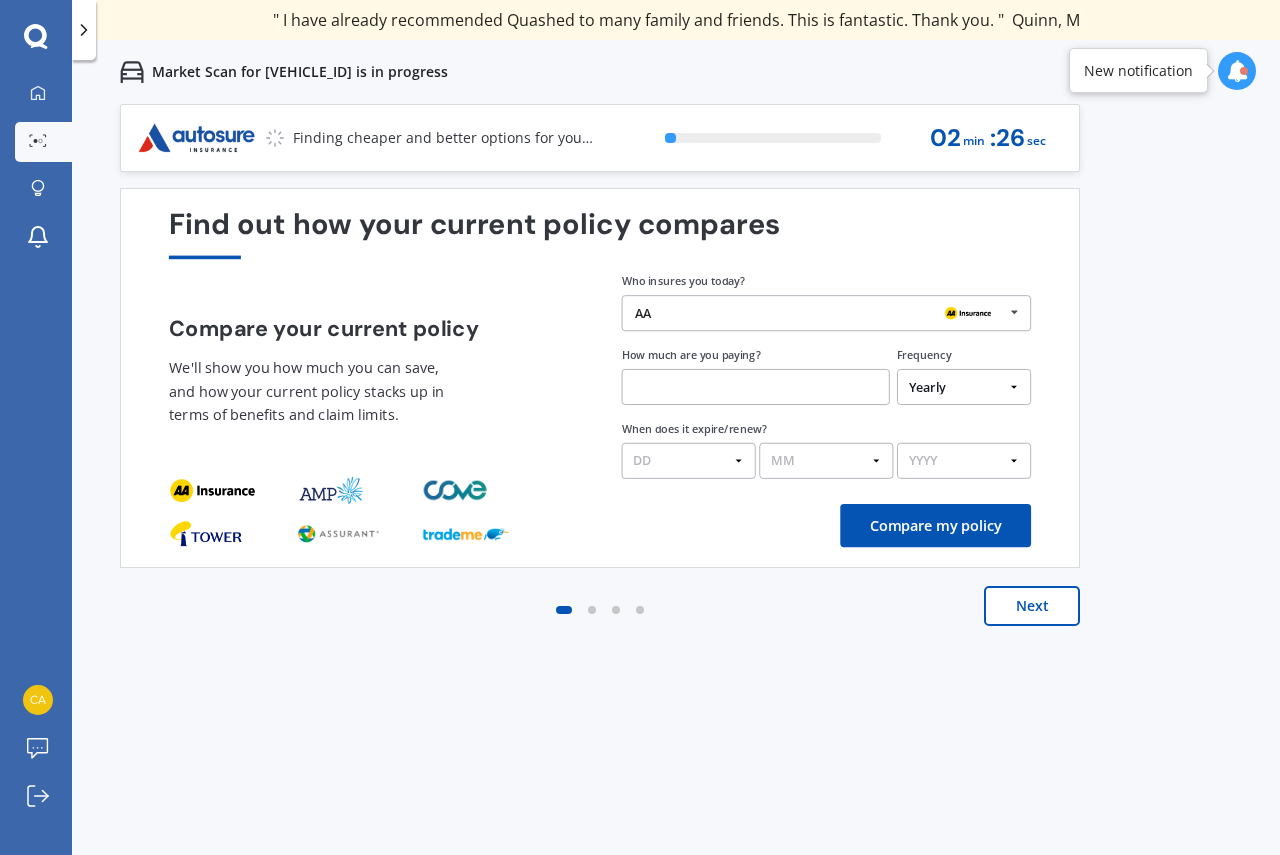 click at bounding box center [756, 387] 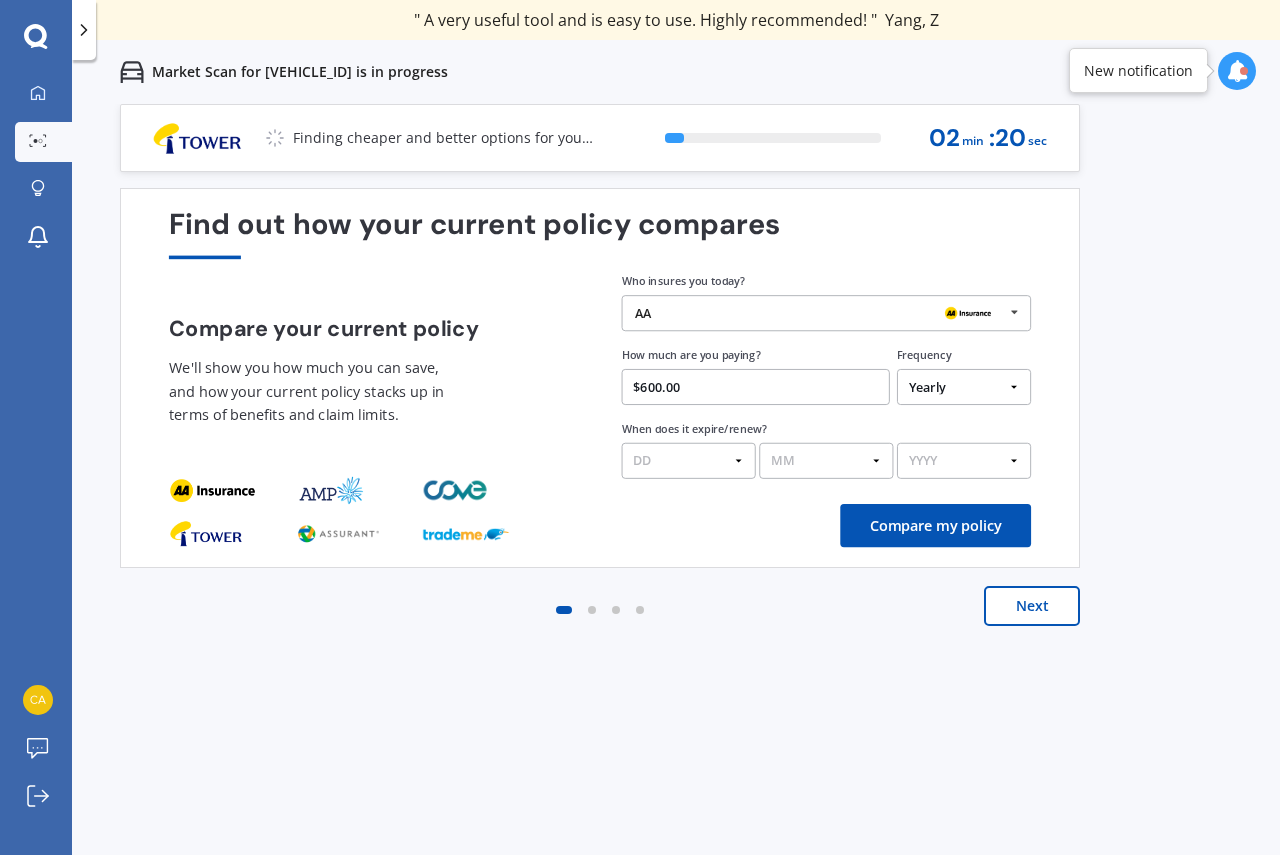 type on "$600.00" 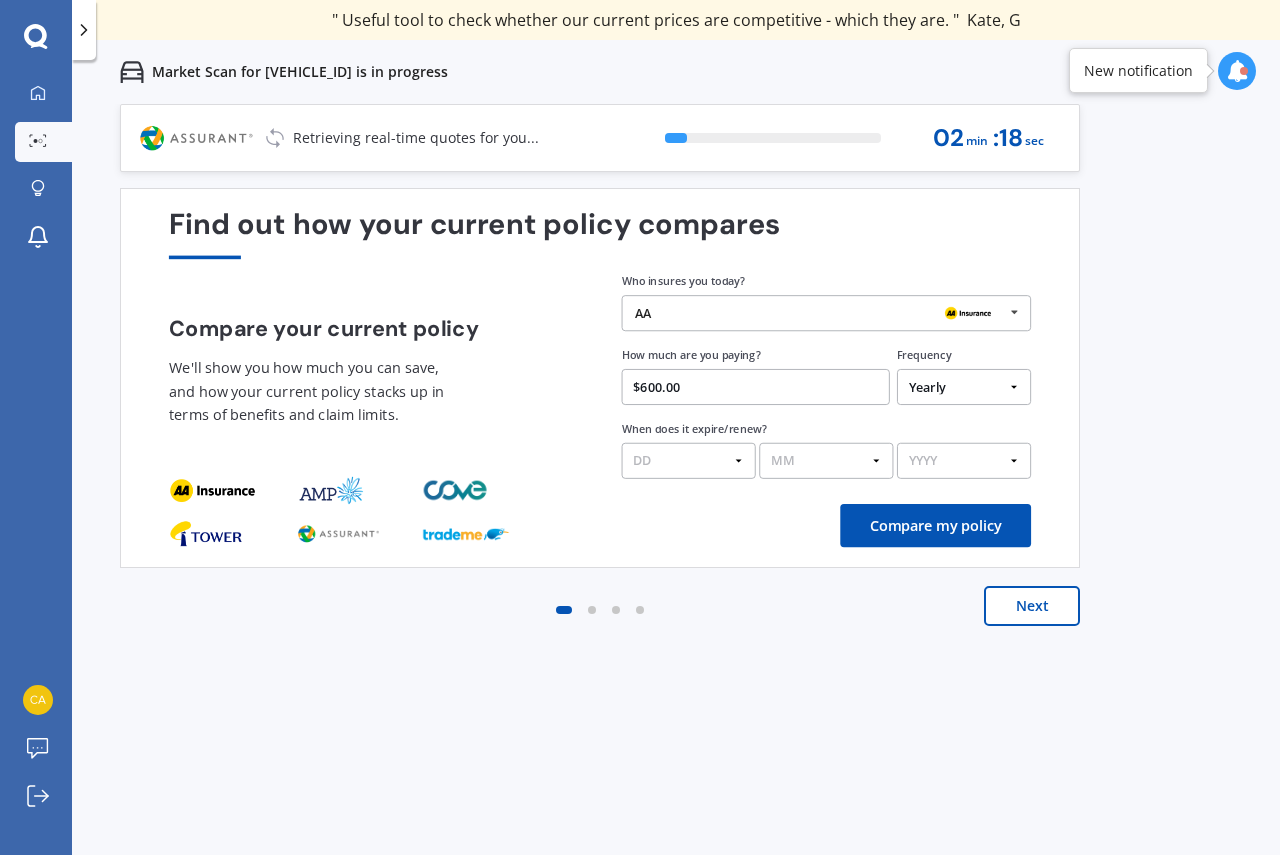 select on "18" 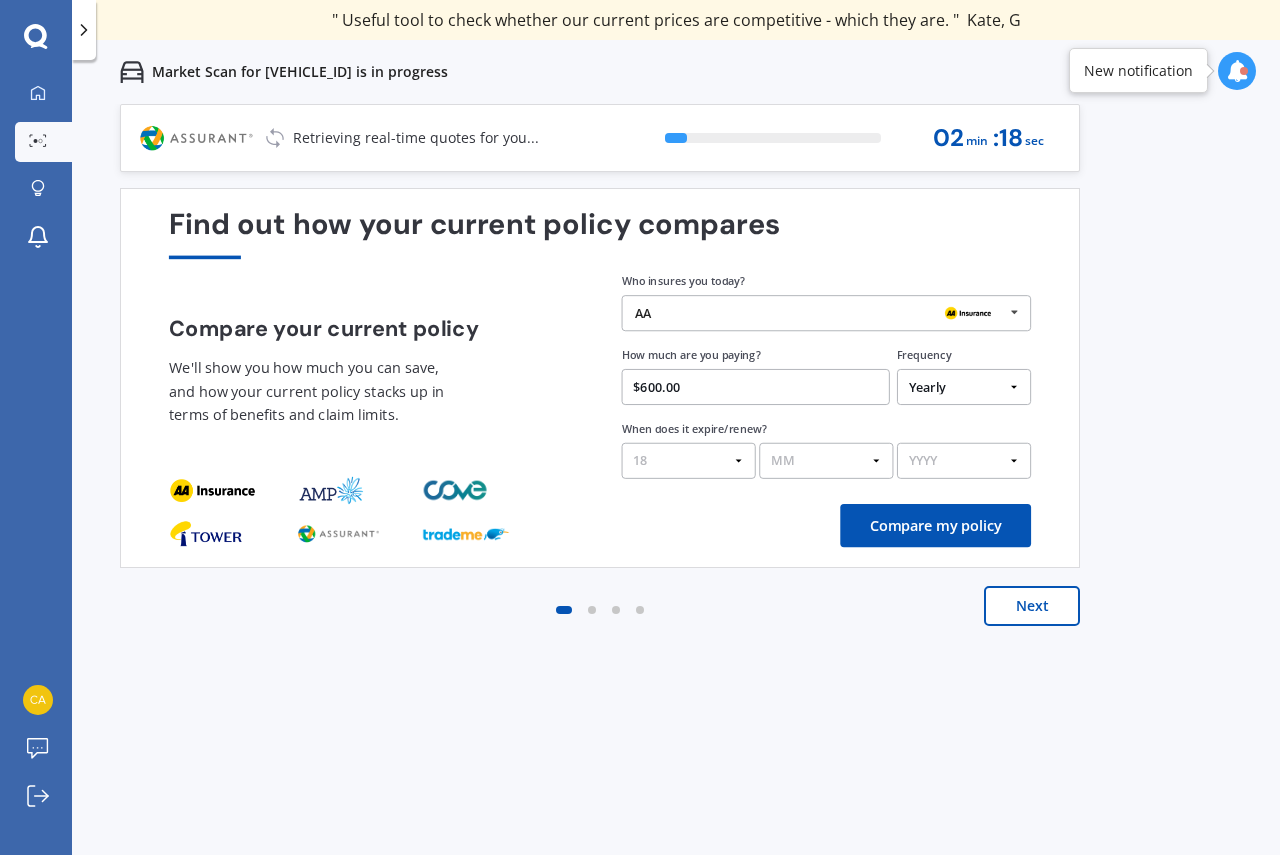 click on "DD 01 02 03 04 05 06 07 08 09 10 11 12 13 14 15 16 17 18 19 20 21 22 23 24 25 26 27 28 29 30 31" at bounding box center [689, 461] 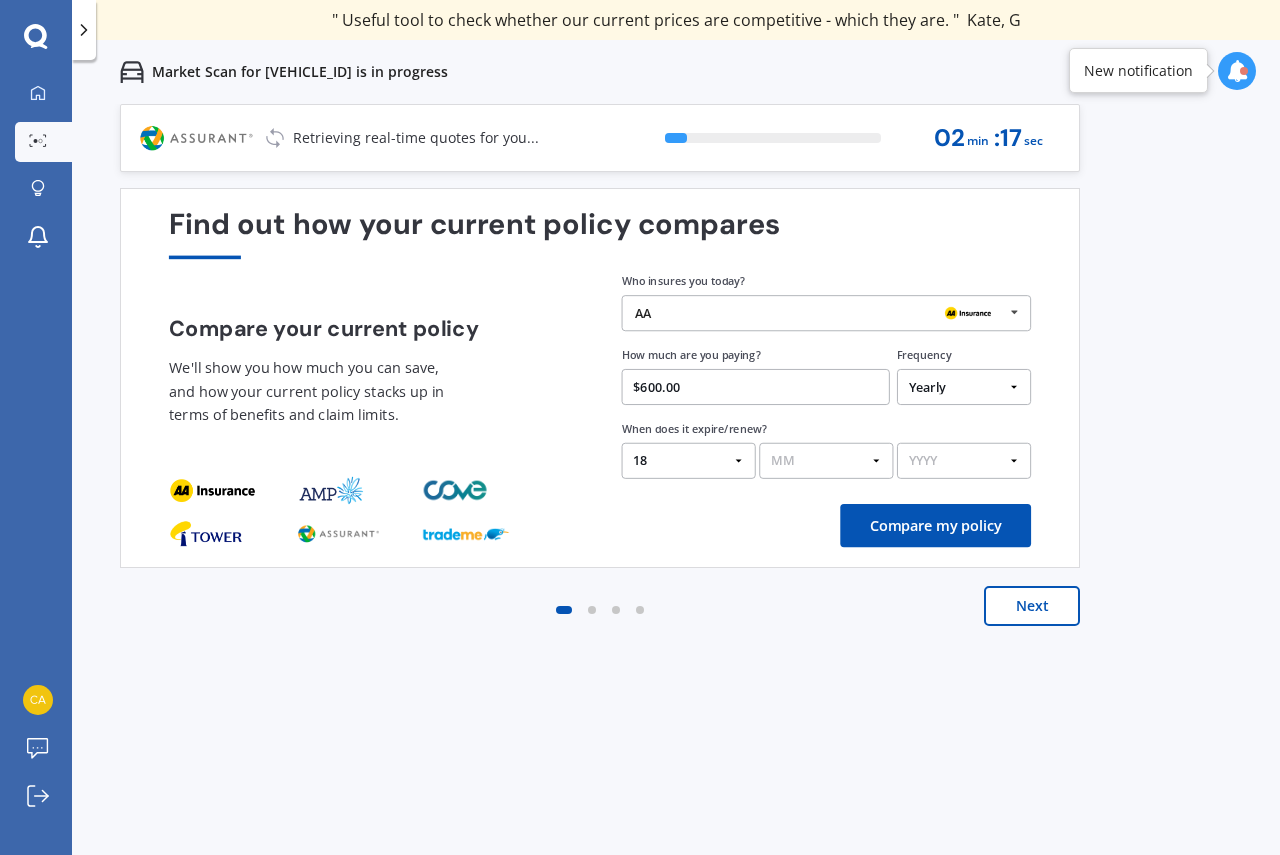click on "MM 01 02 03 04 05 06 07 08 09 10 11 12" at bounding box center [826, 461] 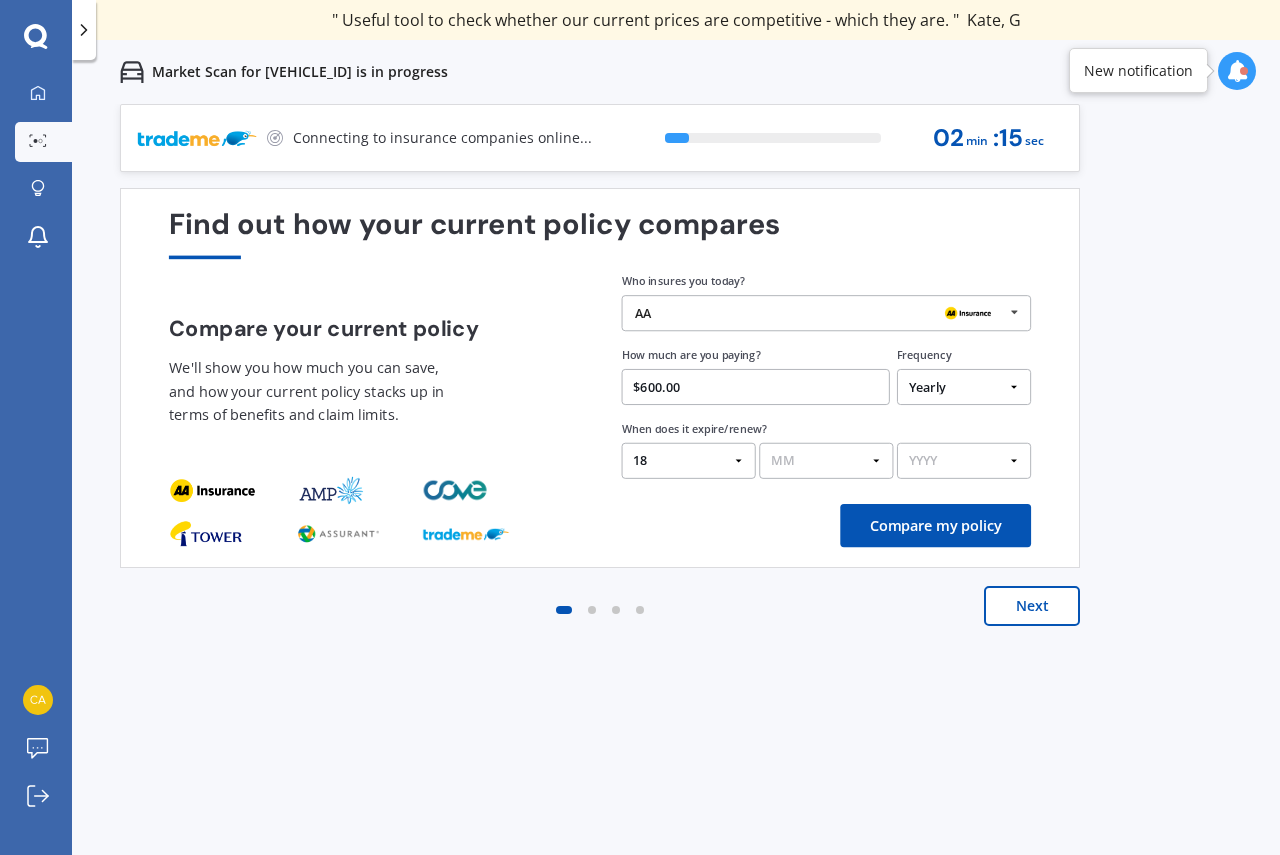 select on "07" 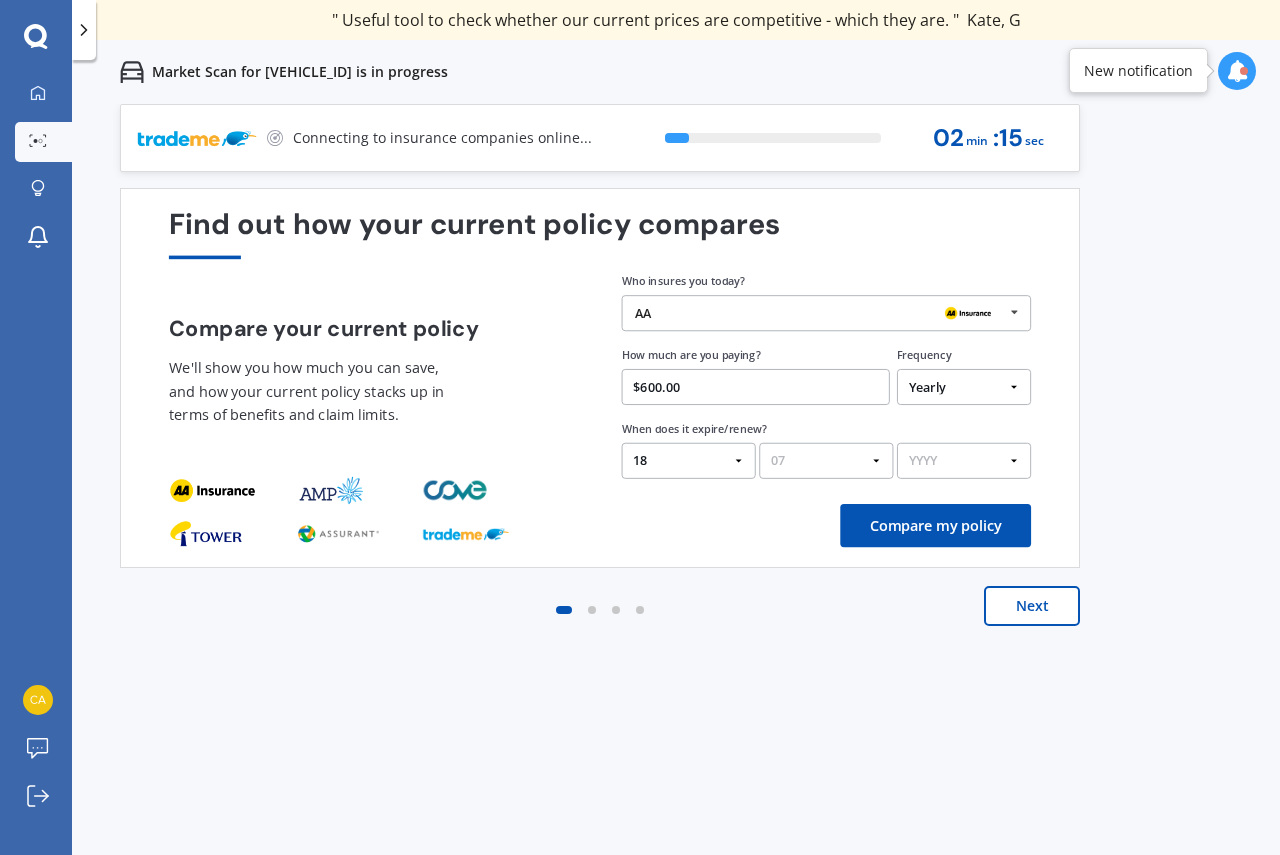 click on "MM 01 02 03 04 05 06 07 08 09 10 11 12" at bounding box center (826, 461) 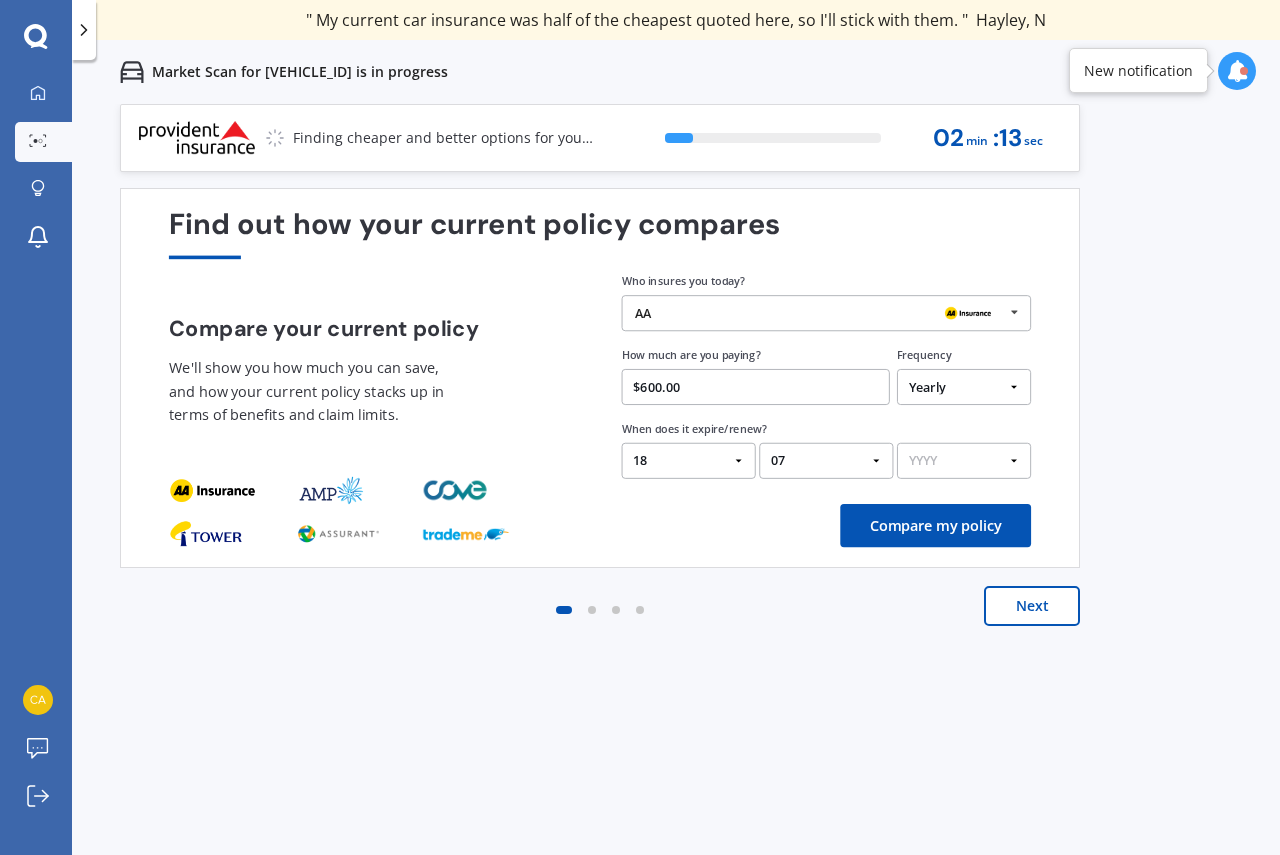 click on "YYYY 2026 2025 2024" at bounding box center (964, 461) 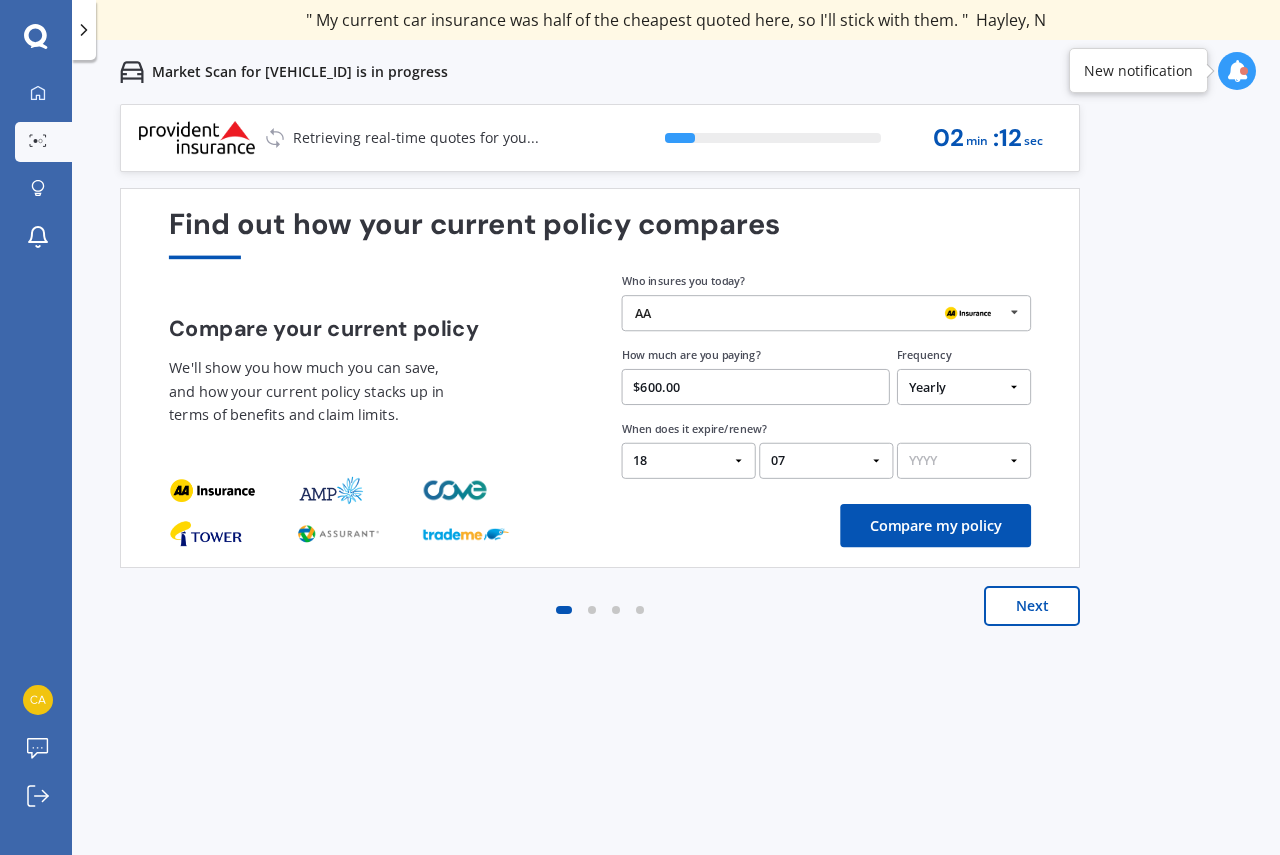 select on "2025" 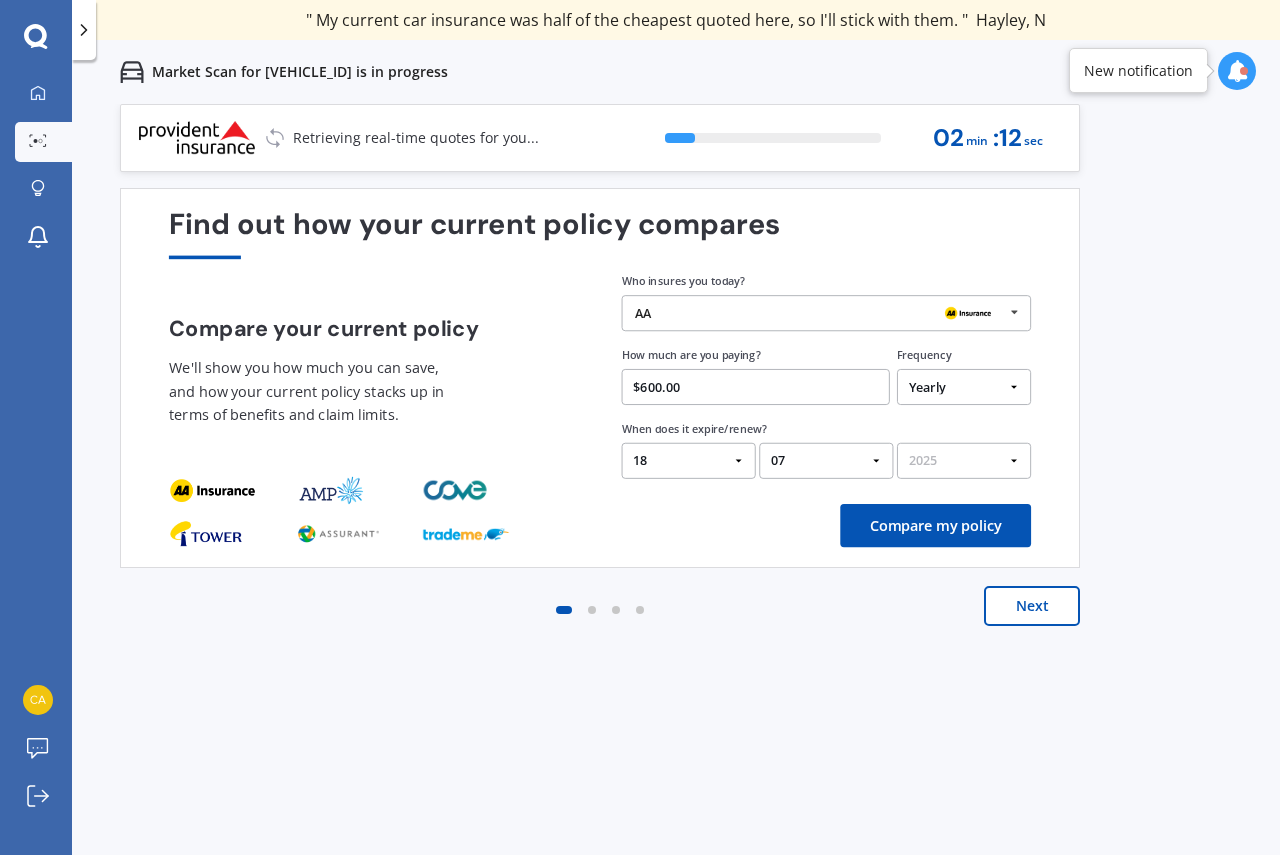 click on "YYYY 2026 2025 2024" at bounding box center [964, 461] 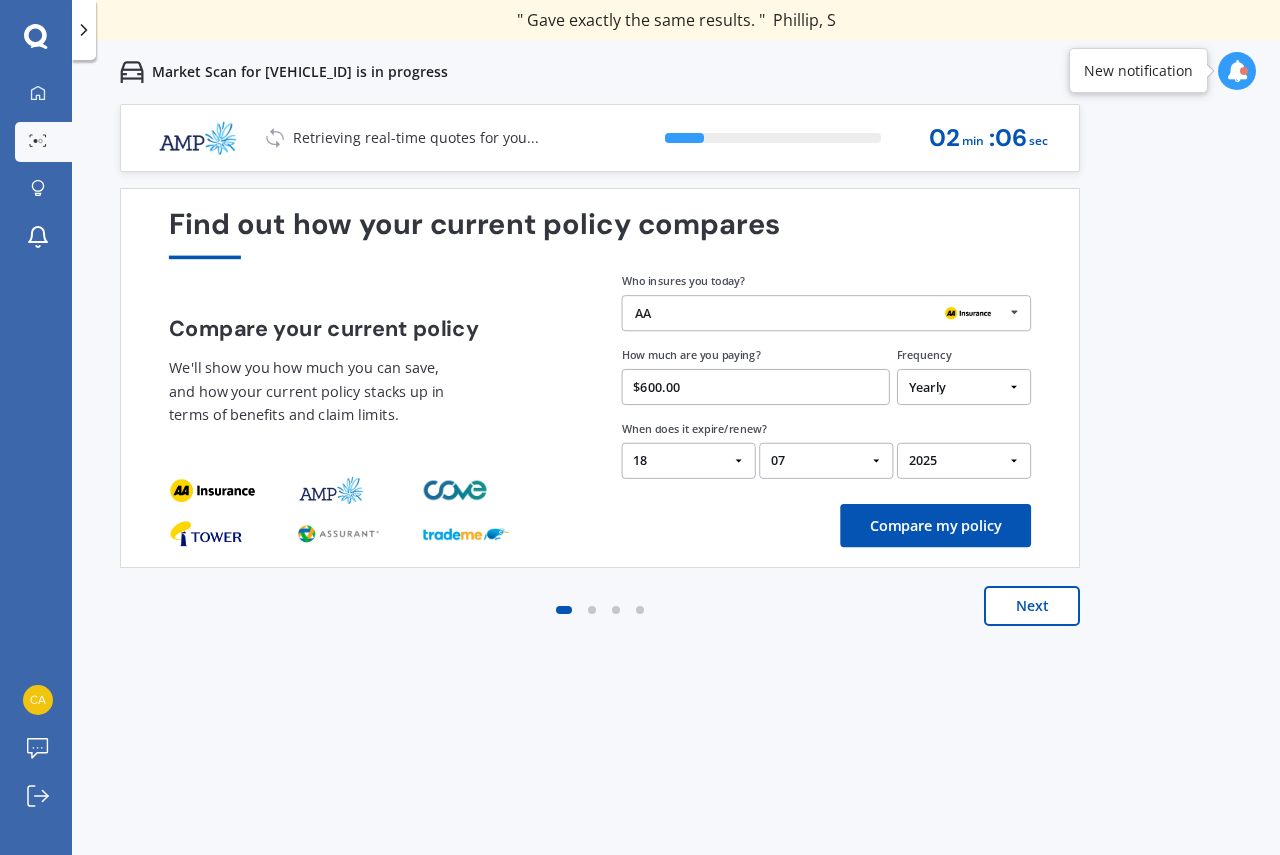 click on "Compare my policy" at bounding box center [935, 525] 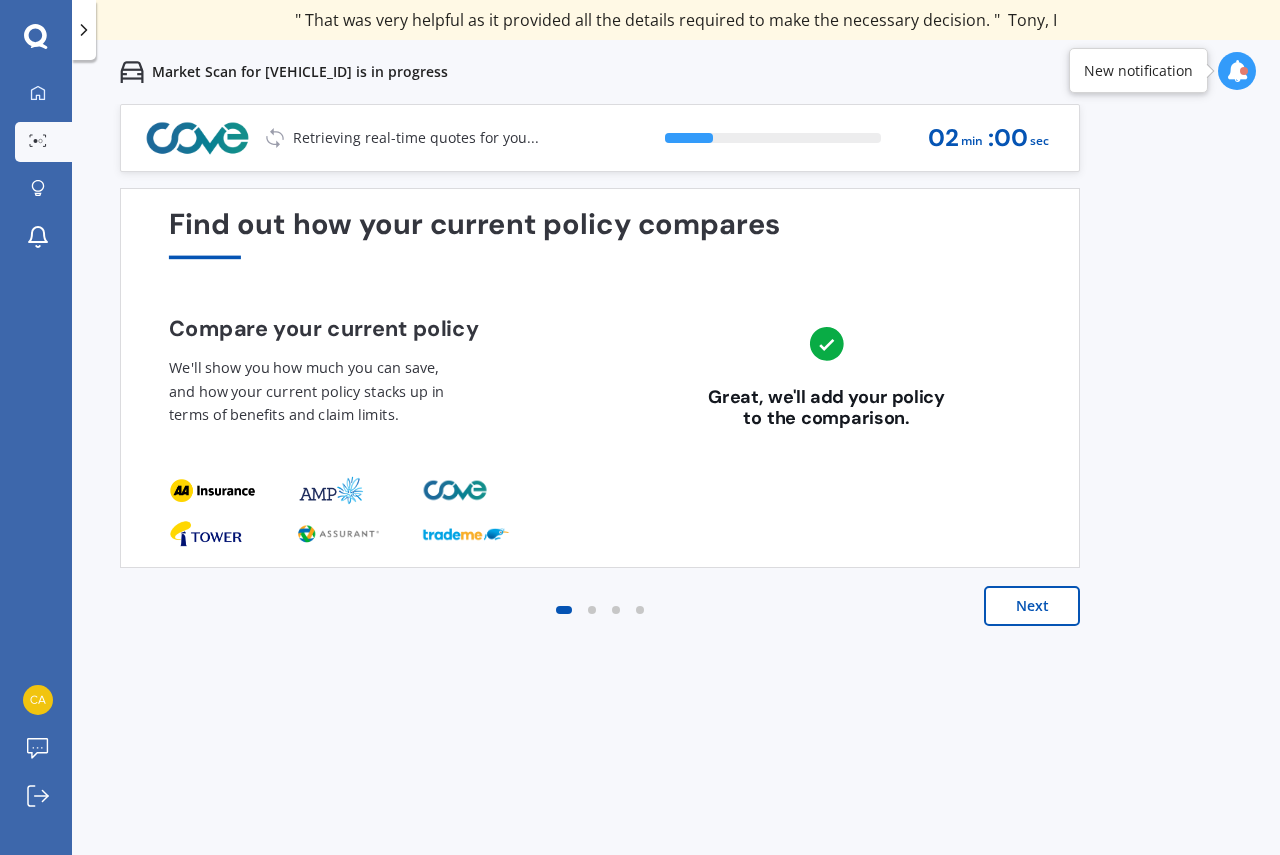 click on "Next" at bounding box center [1032, 606] 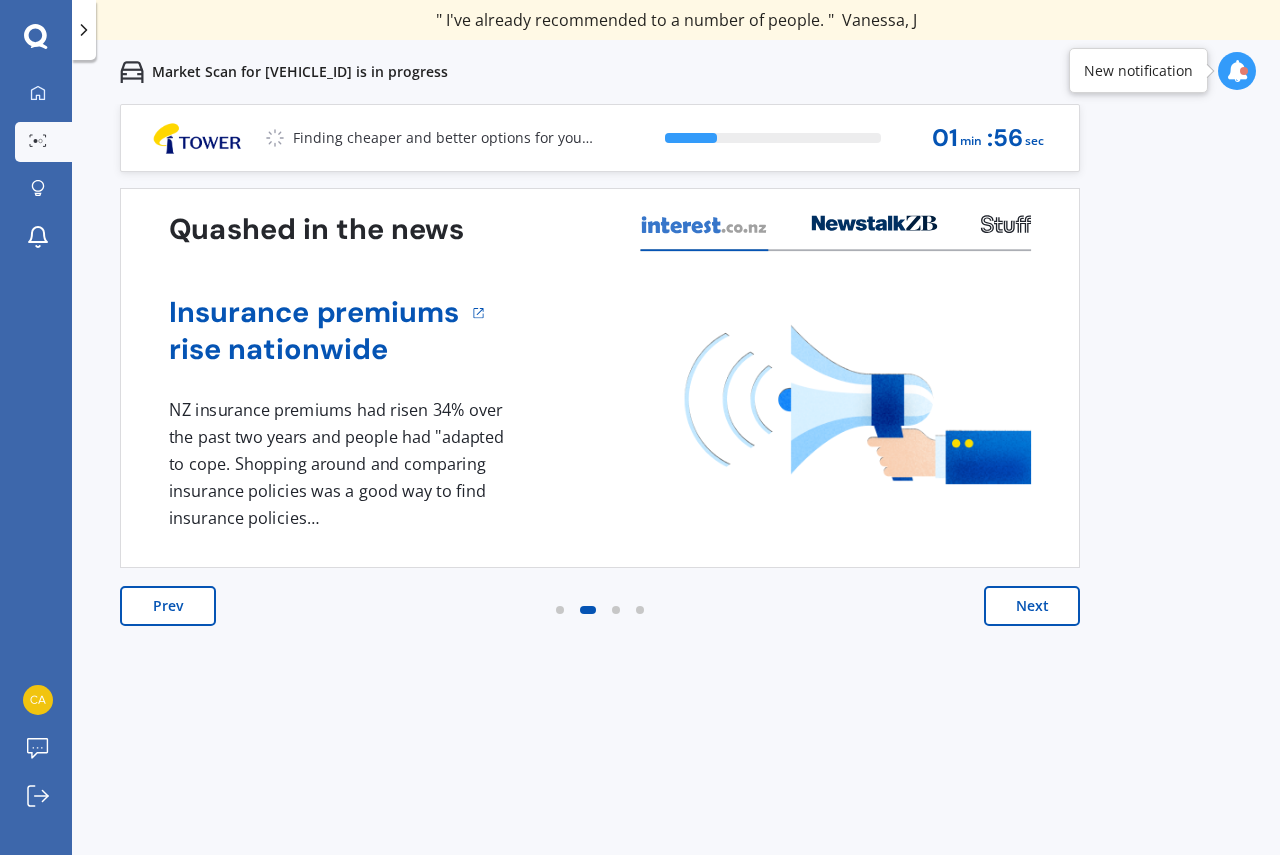 click on "Next" at bounding box center [1032, 606] 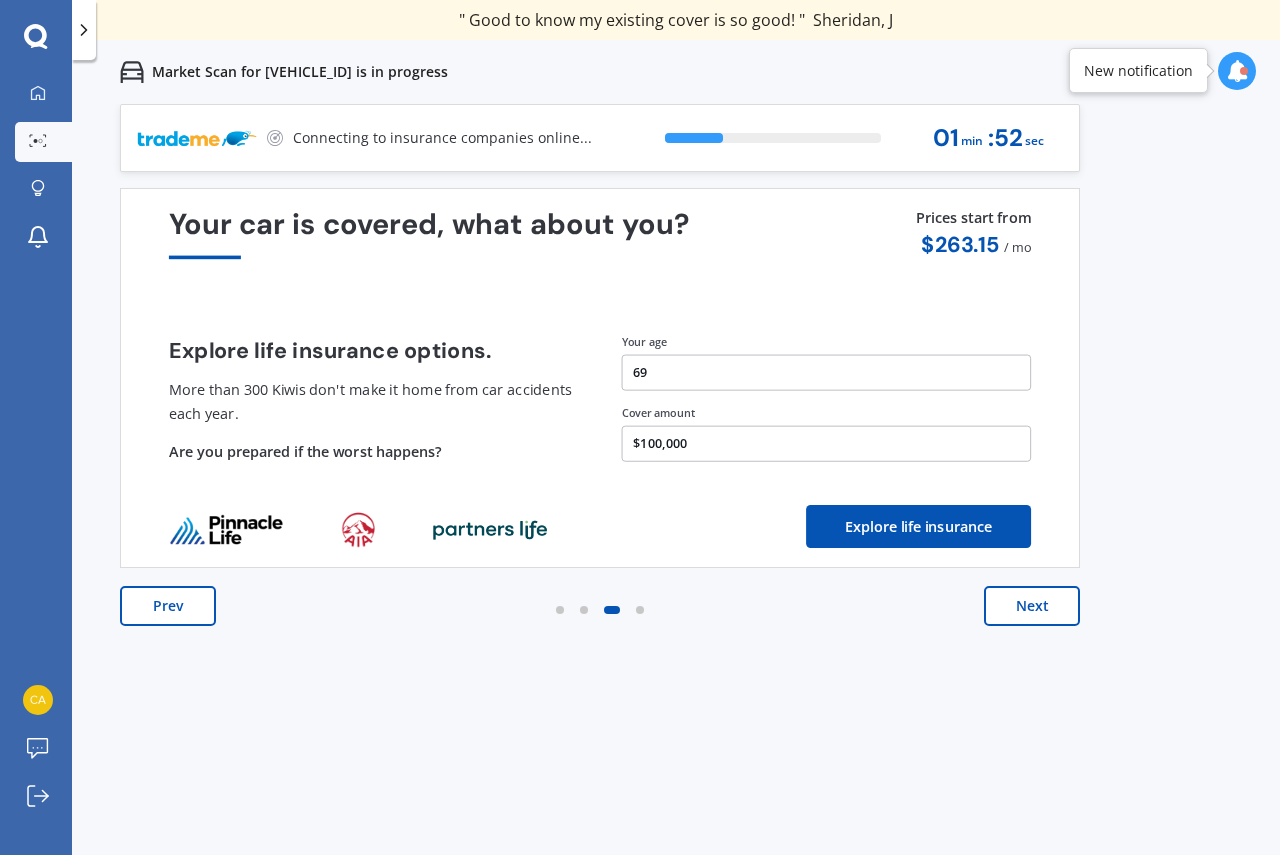 click on "Next" at bounding box center (1032, 606) 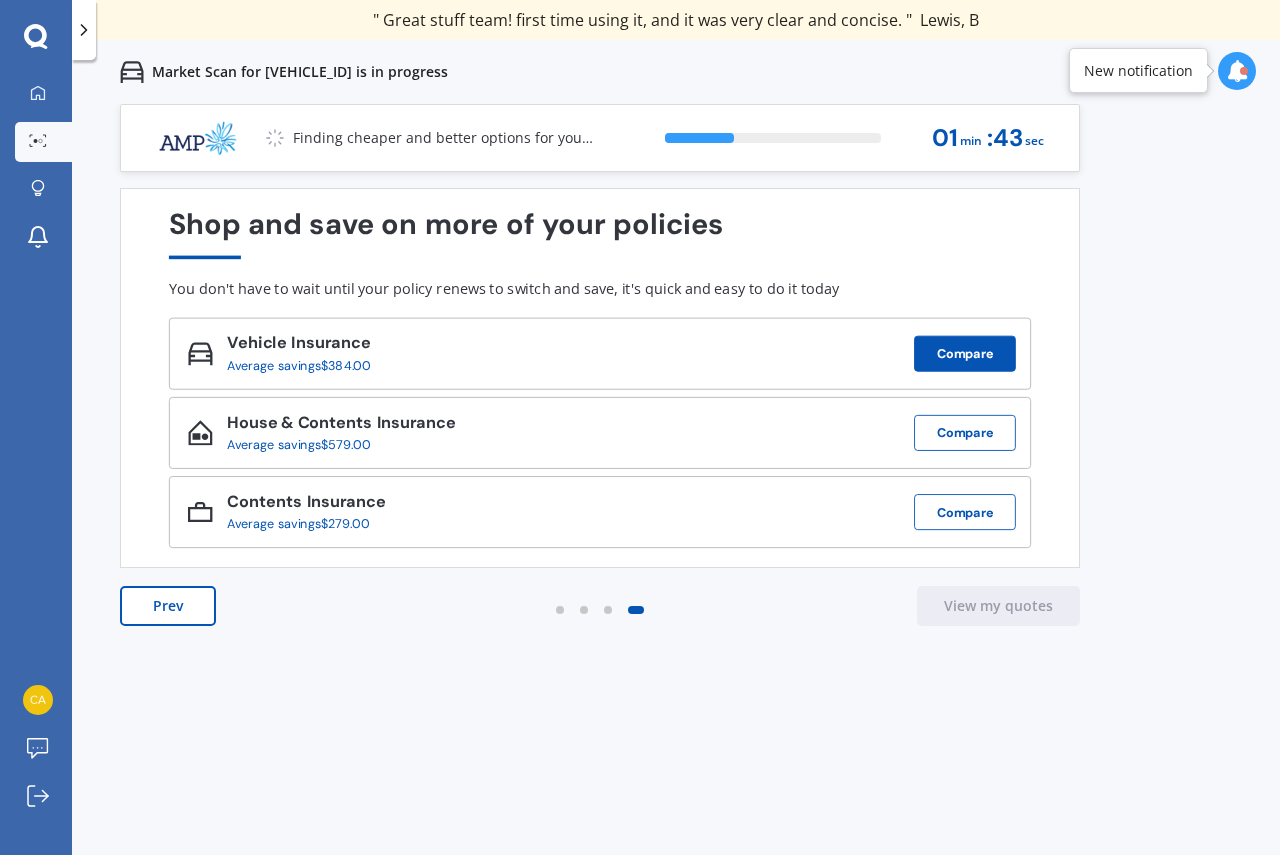 click on "Compare" at bounding box center (965, 354) 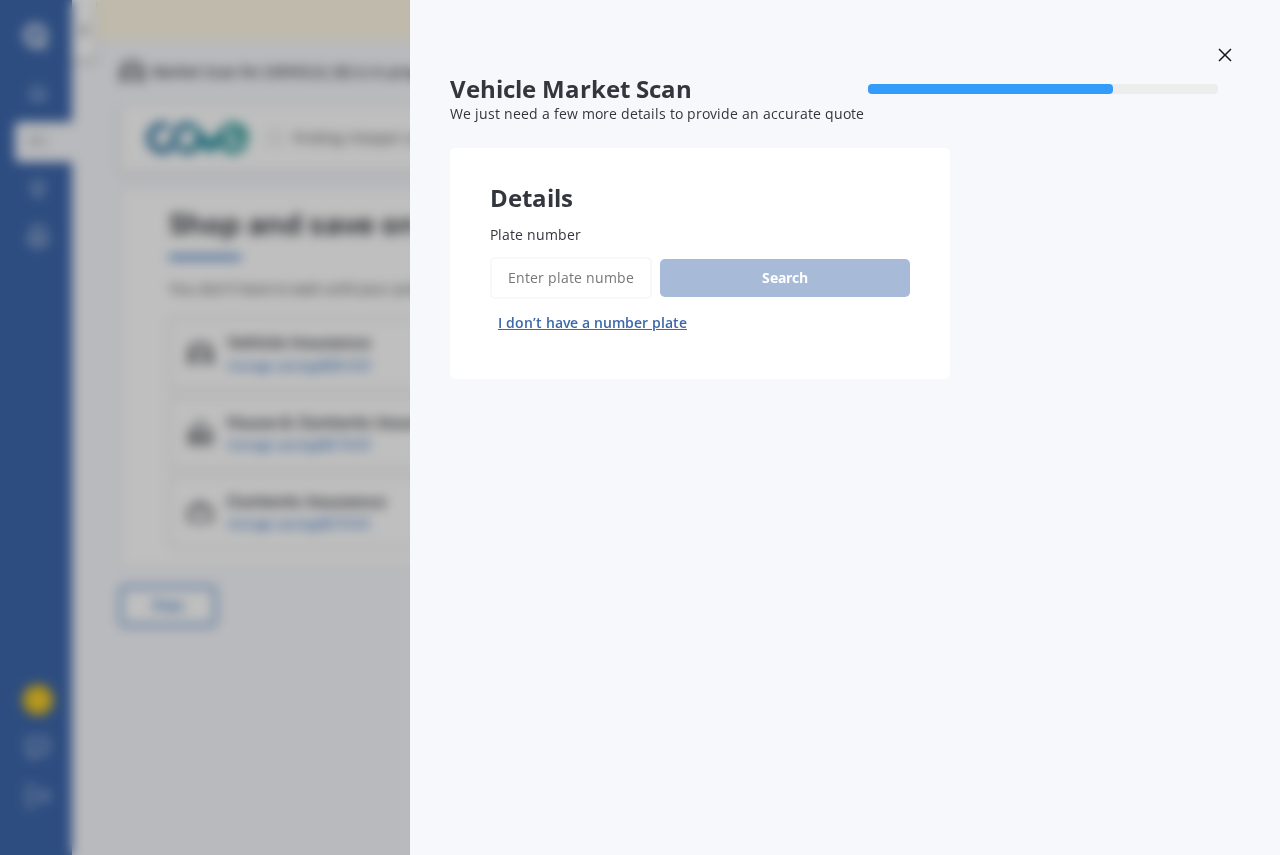 click on "Plate number" at bounding box center (571, 278) 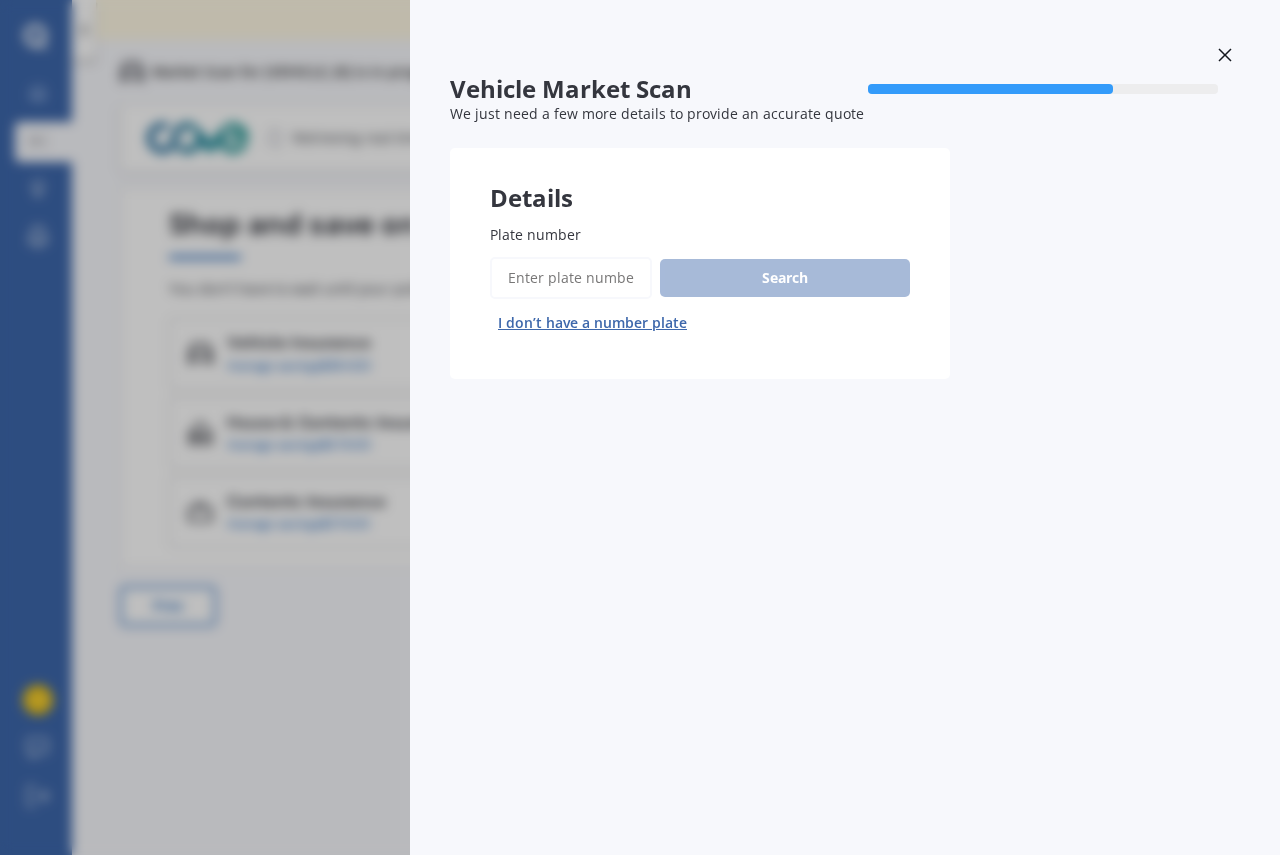 type on "[VEHICLE_ID]" 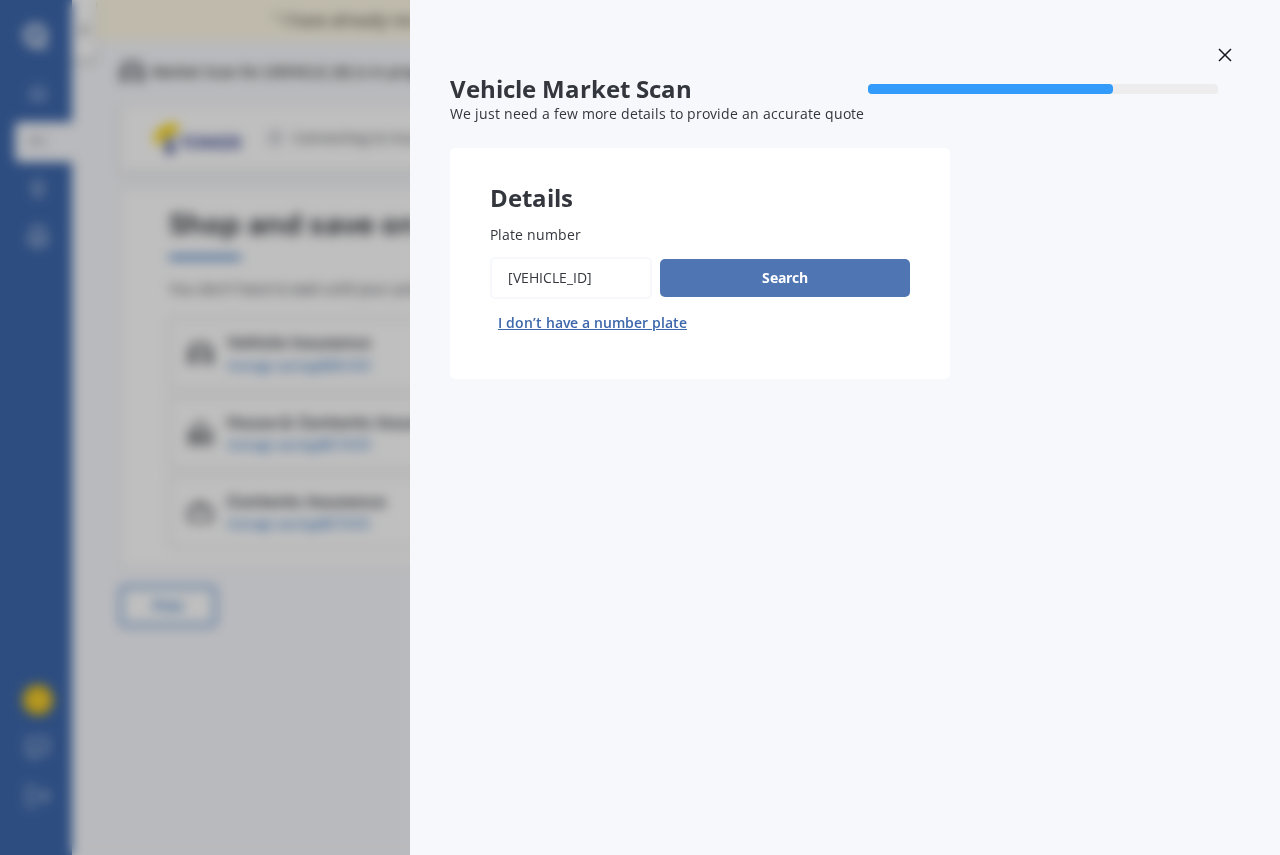 click on "Search" at bounding box center [785, 278] 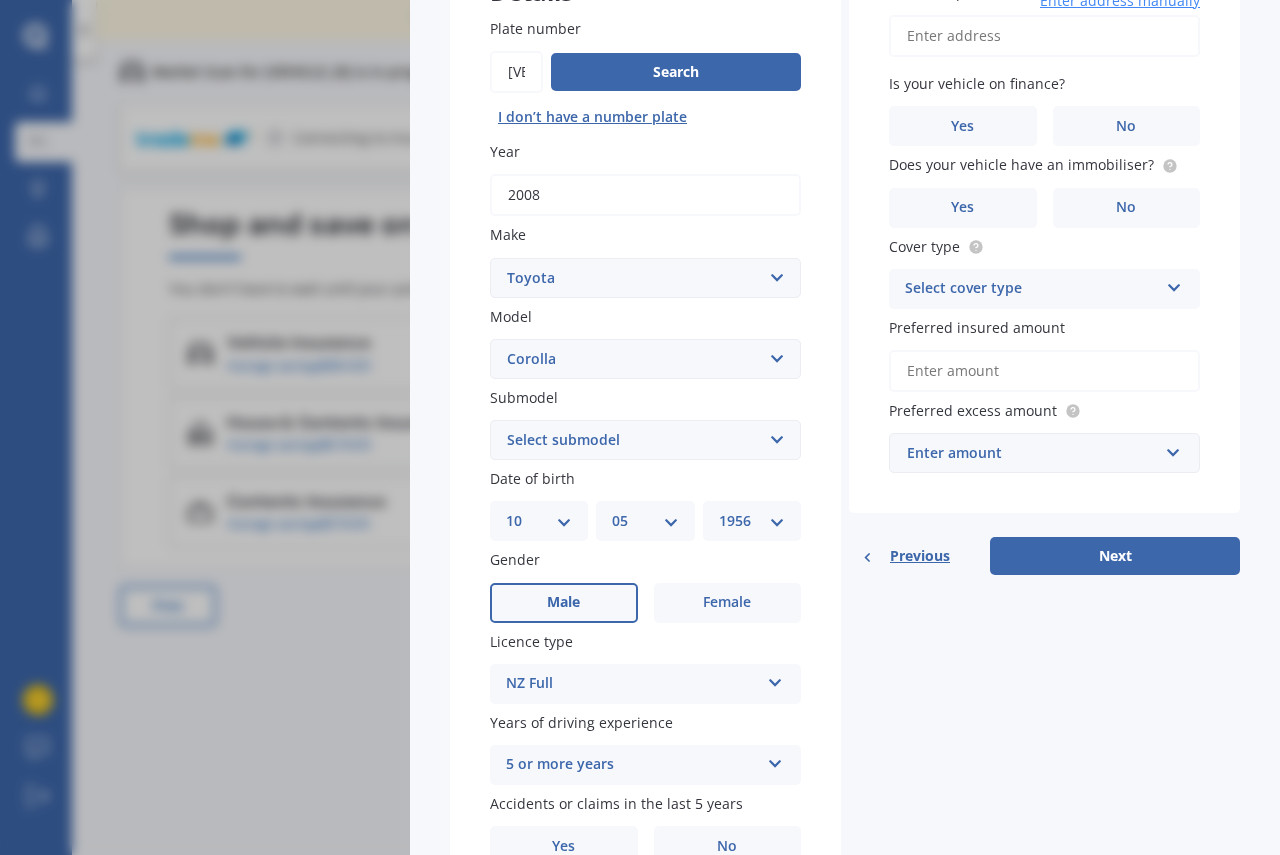 scroll, scrollTop: 313, scrollLeft: 0, axis: vertical 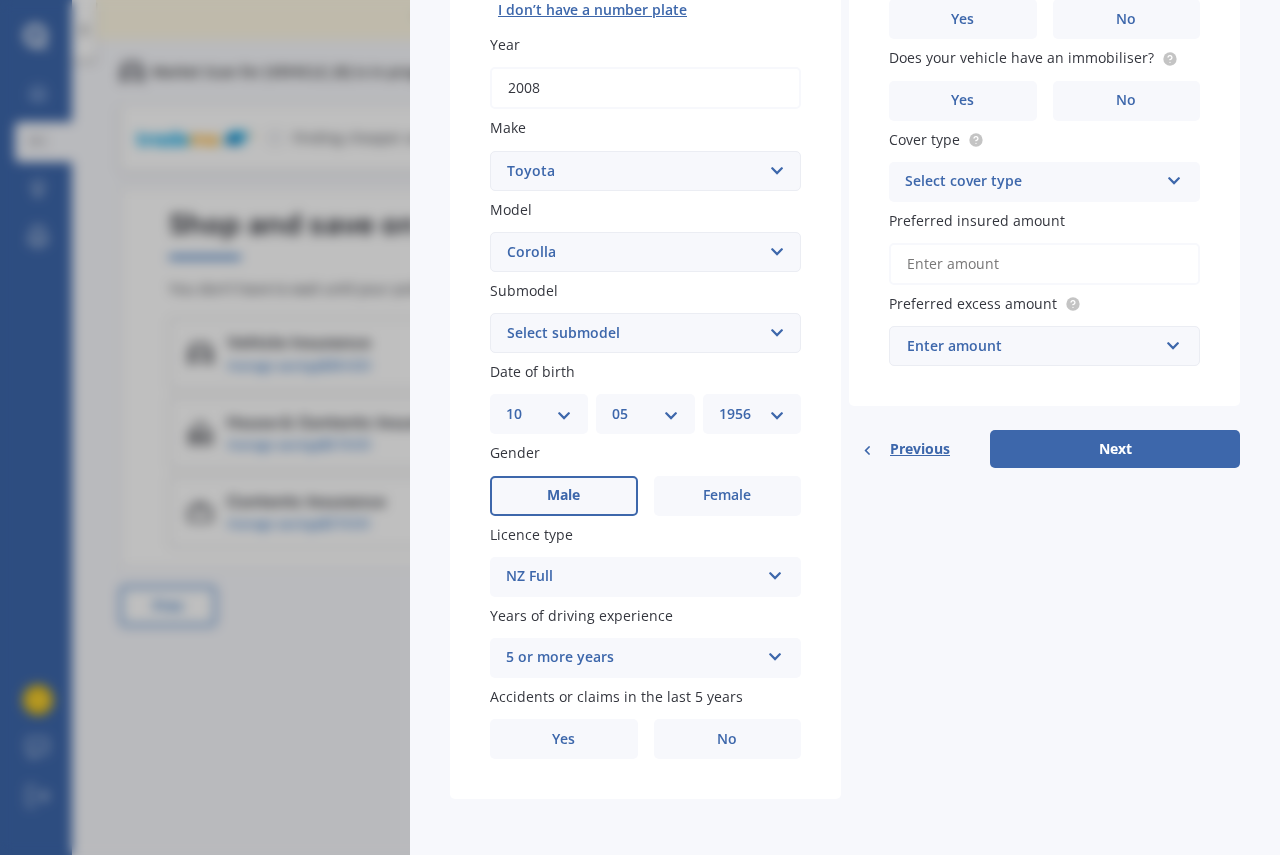 click on "Next" at bounding box center [1115, 449] 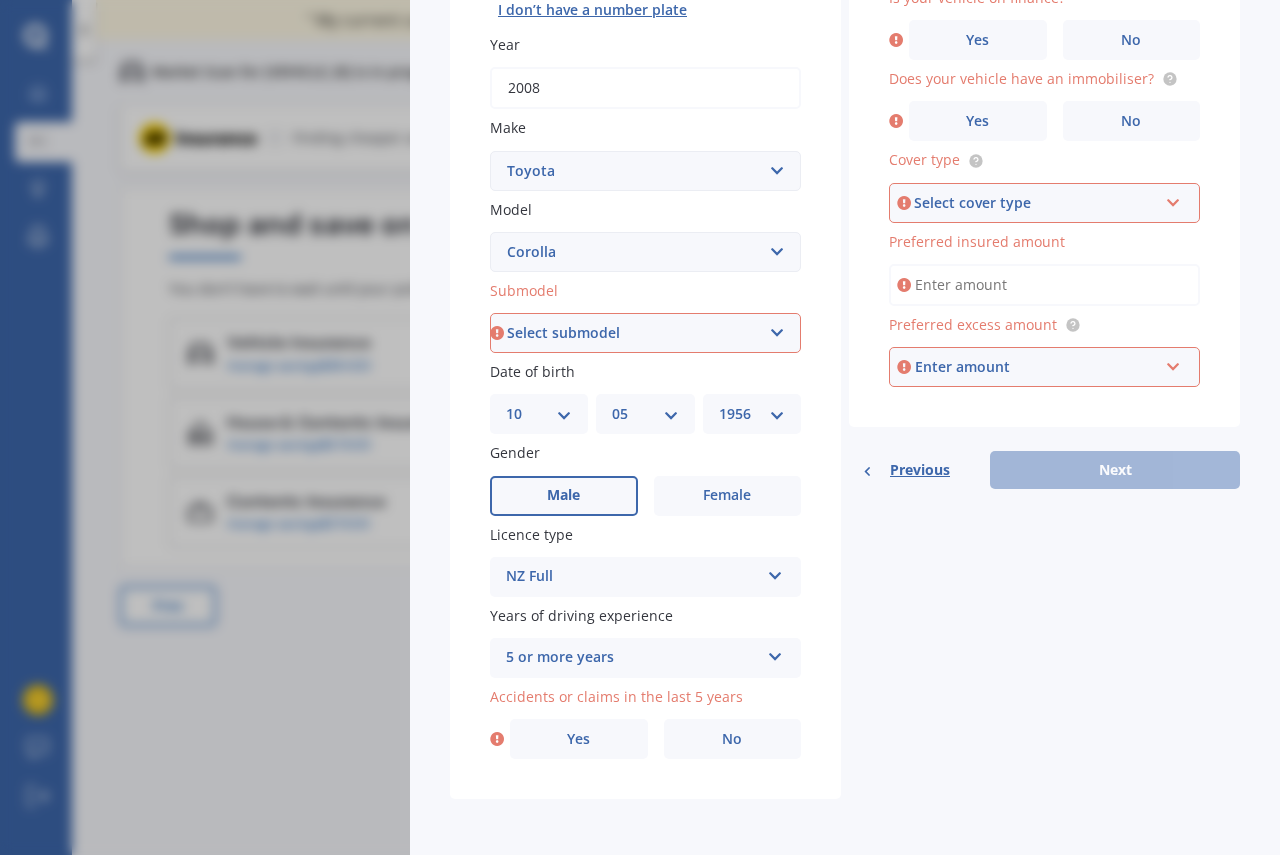 click on "Select submodel (All other) Axio Diesel Fielder 2WD Fielder 4WD FXGT GL GLX 1.8 GLX Sedan GS GTI GTI Sports GX 1.6 GX 1.8 GX CVT Hatch GX Sedan GX Wagon auto GX Wagon manual Hatch Hybrid Hybrid Levin 1.6 Levin SX Hatch Levin ZR Hatch Runx SE 1.5 Sportivo Non Turbo 1.8 Litre Sportivo Turbo 1.8 Litre Sprinter Sprinter GT Touring 4WD wagon Touring S/W Touring Wagon Hybrid TS 1.8 Van XL ZR Sedan" at bounding box center (645, 333) 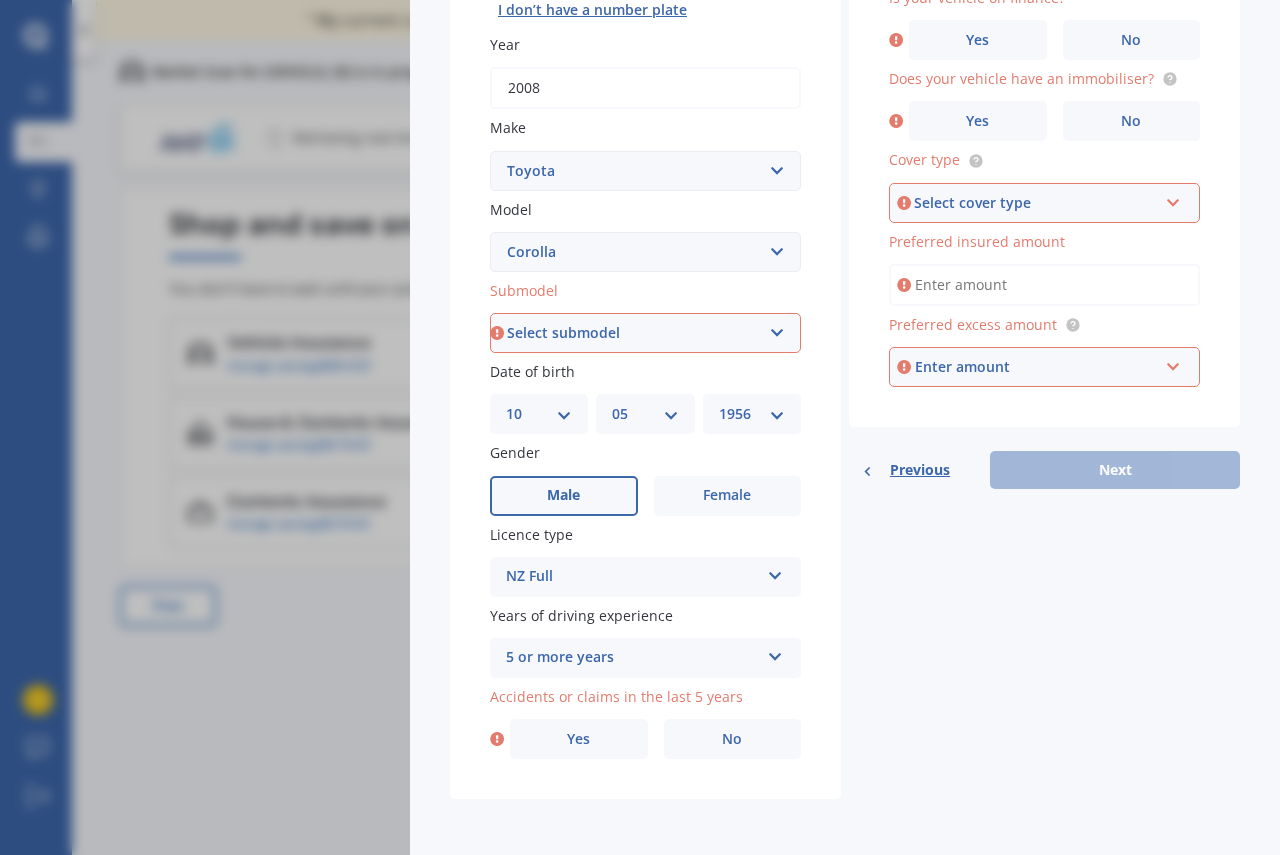 select on "GLX 1.8" 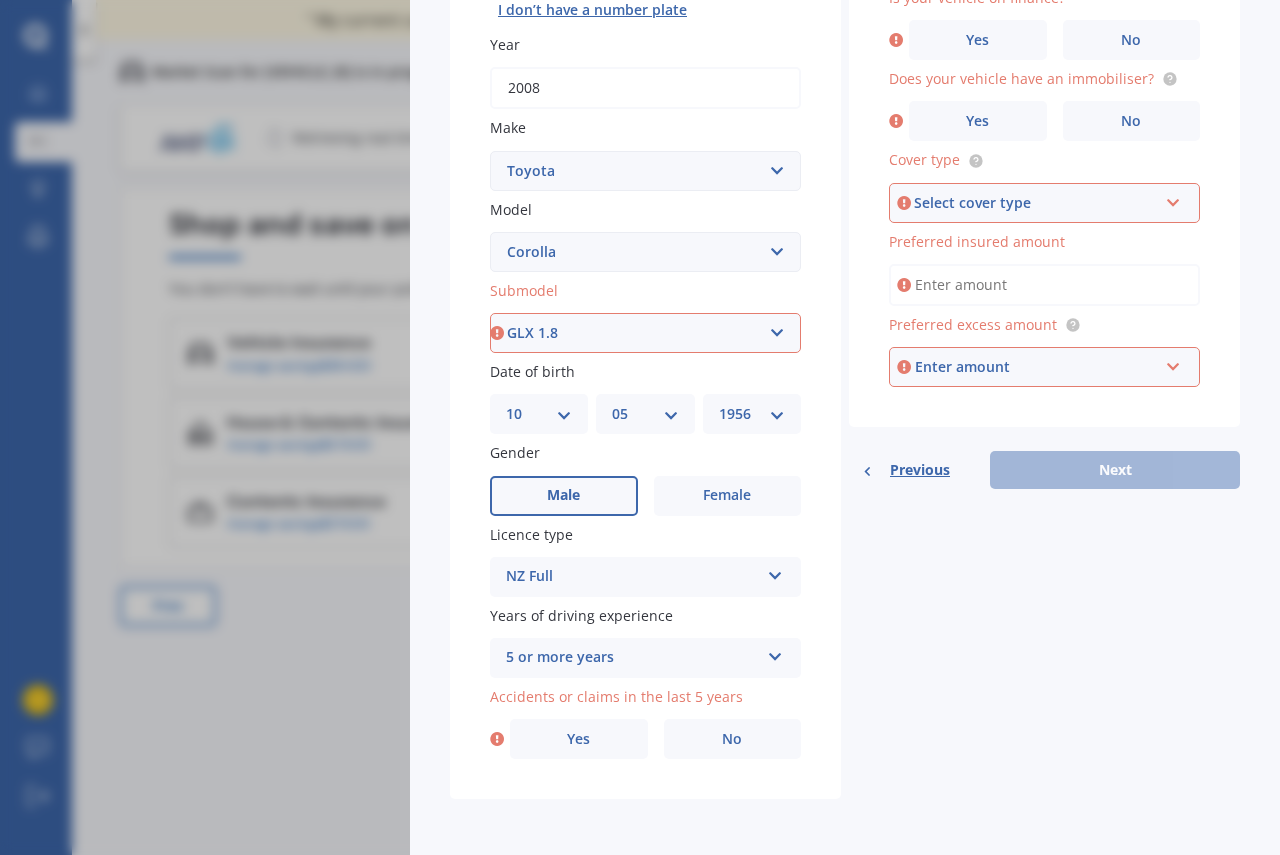click on "Select submodel (All other) Axio Diesel Fielder 2WD Fielder 4WD FXGT GL GLX 1.8 GLX Sedan GS GTI GTI Sports GX 1.6 GX 1.8 GX CVT Hatch GX Sedan GX Wagon auto GX Wagon manual Hatch Hybrid Hybrid Levin 1.6 Levin SX Hatch Levin ZR Hatch Runx SE 1.5 Sportivo Non Turbo 1.8 Litre Sportivo Turbo 1.8 Litre Sprinter Sprinter GT Touring 4WD wagon Touring S/W Touring Wagon Hybrid TS 1.8 Van XL ZR Sedan" at bounding box center [645, 333] 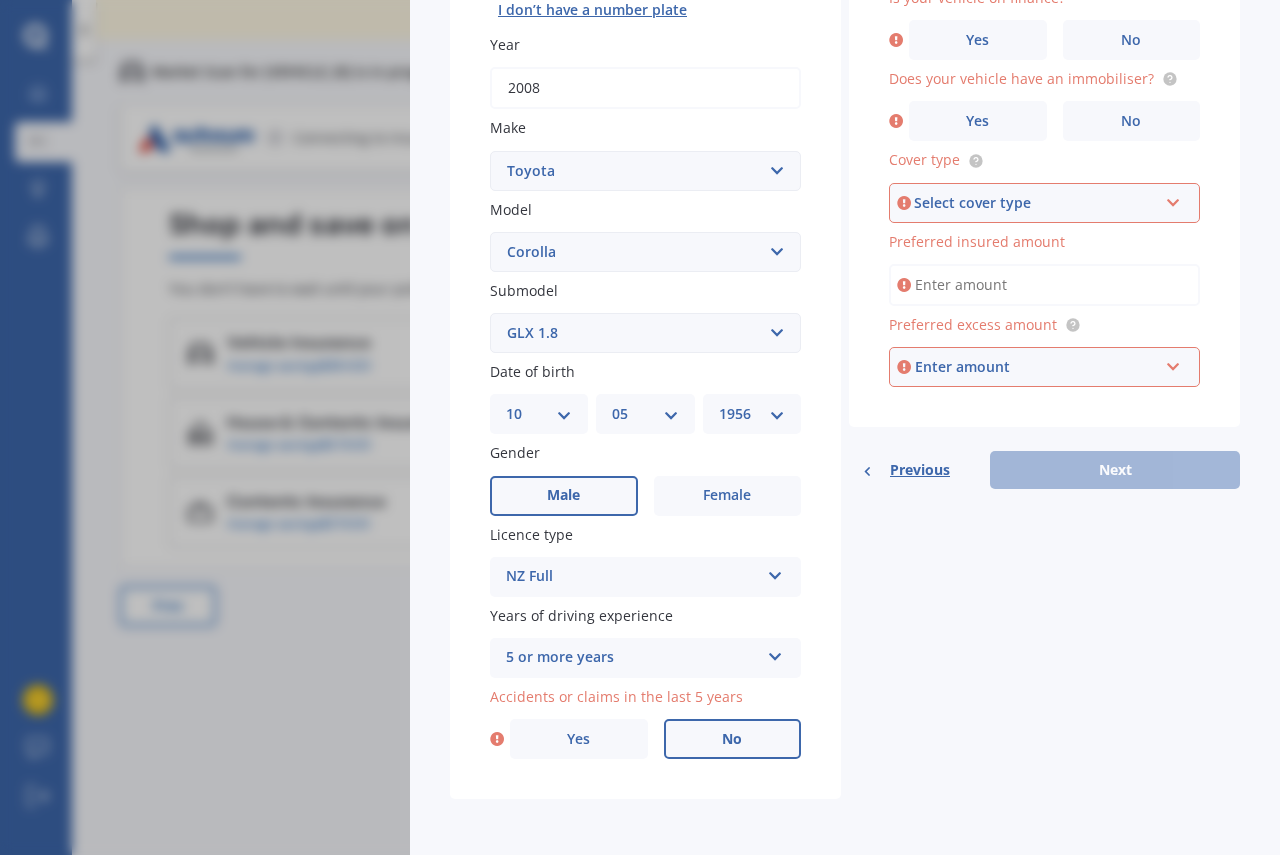 click on "No" at bounding box center [578, 739] 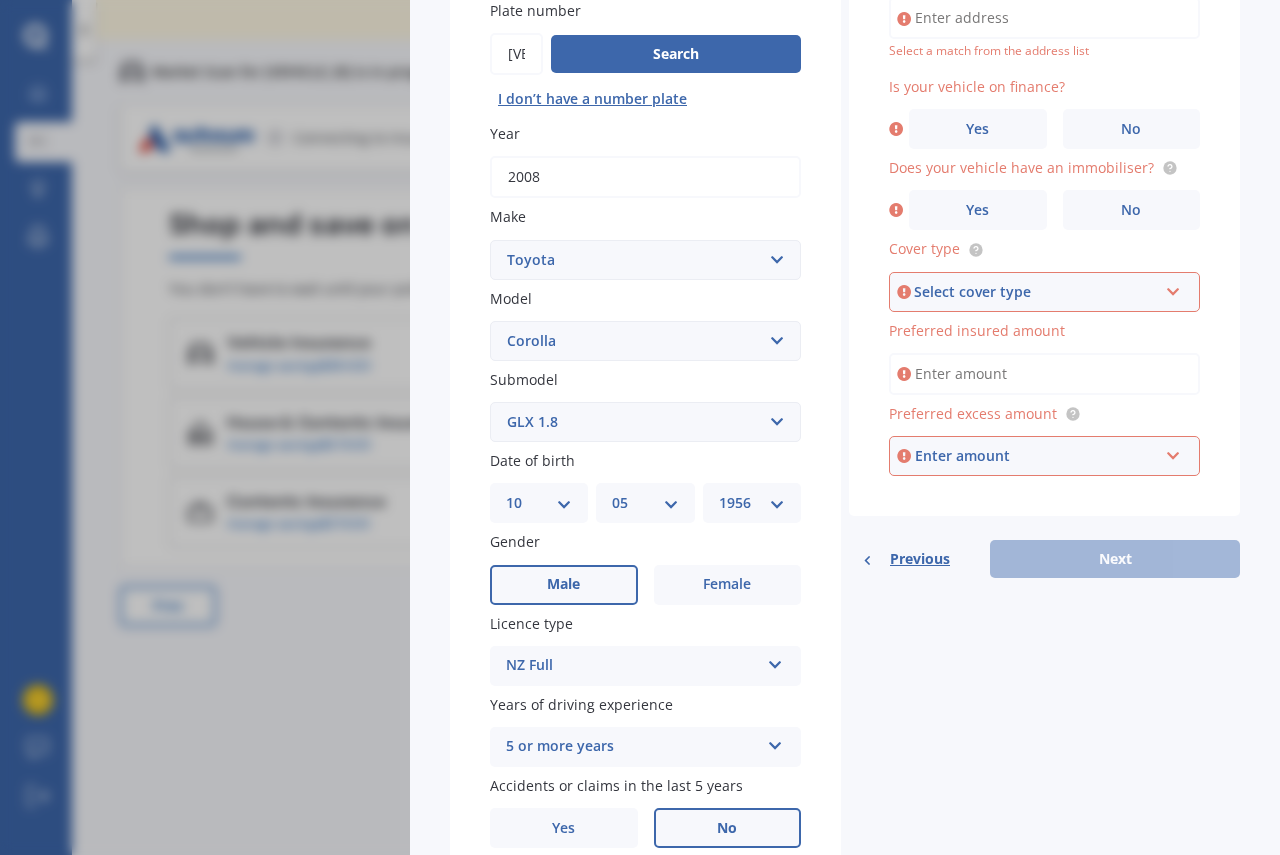 scroll, scrollTop: 188, scrollLeft: 0, axis: vertical 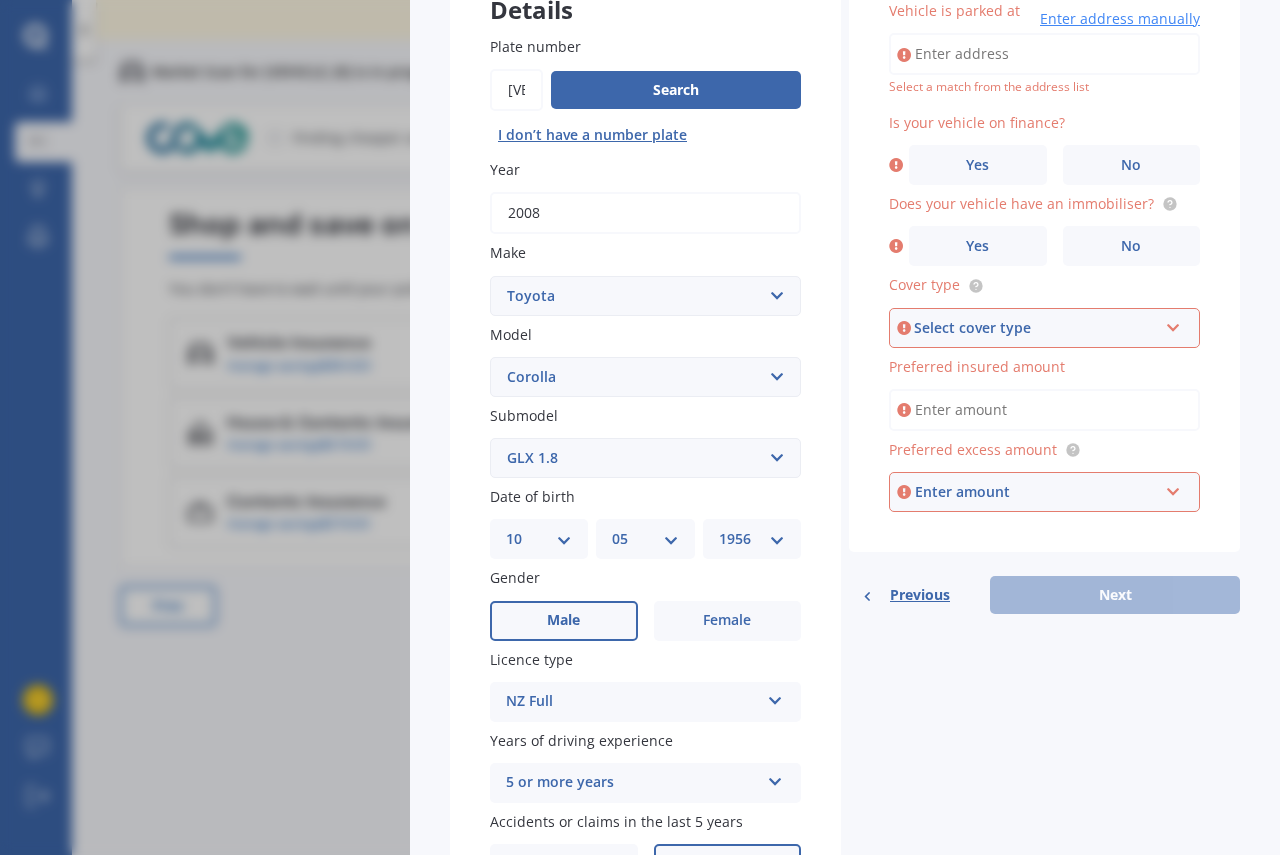 click on "Vehicle is parked at" at bounding box center (1044, 54) 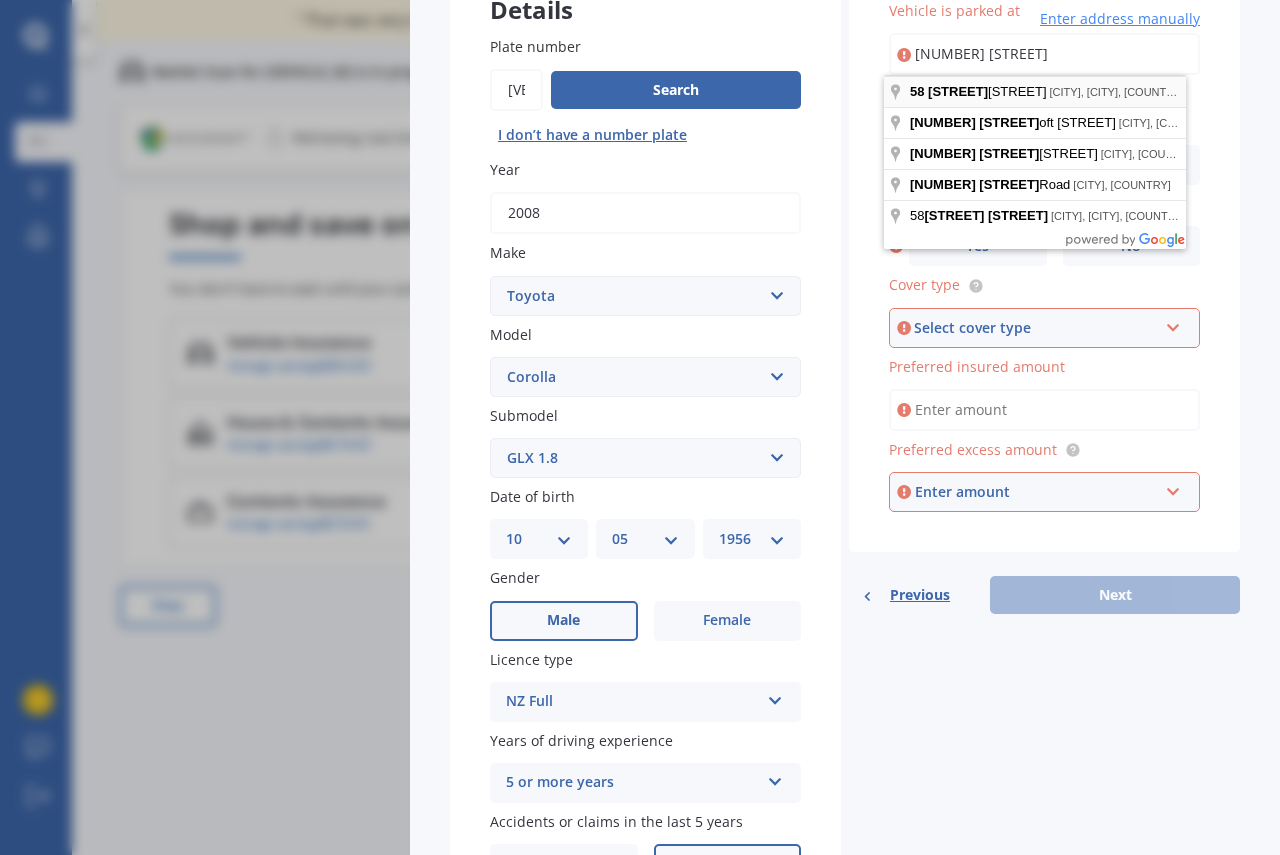 type on "[NUMBER] [STREET]" 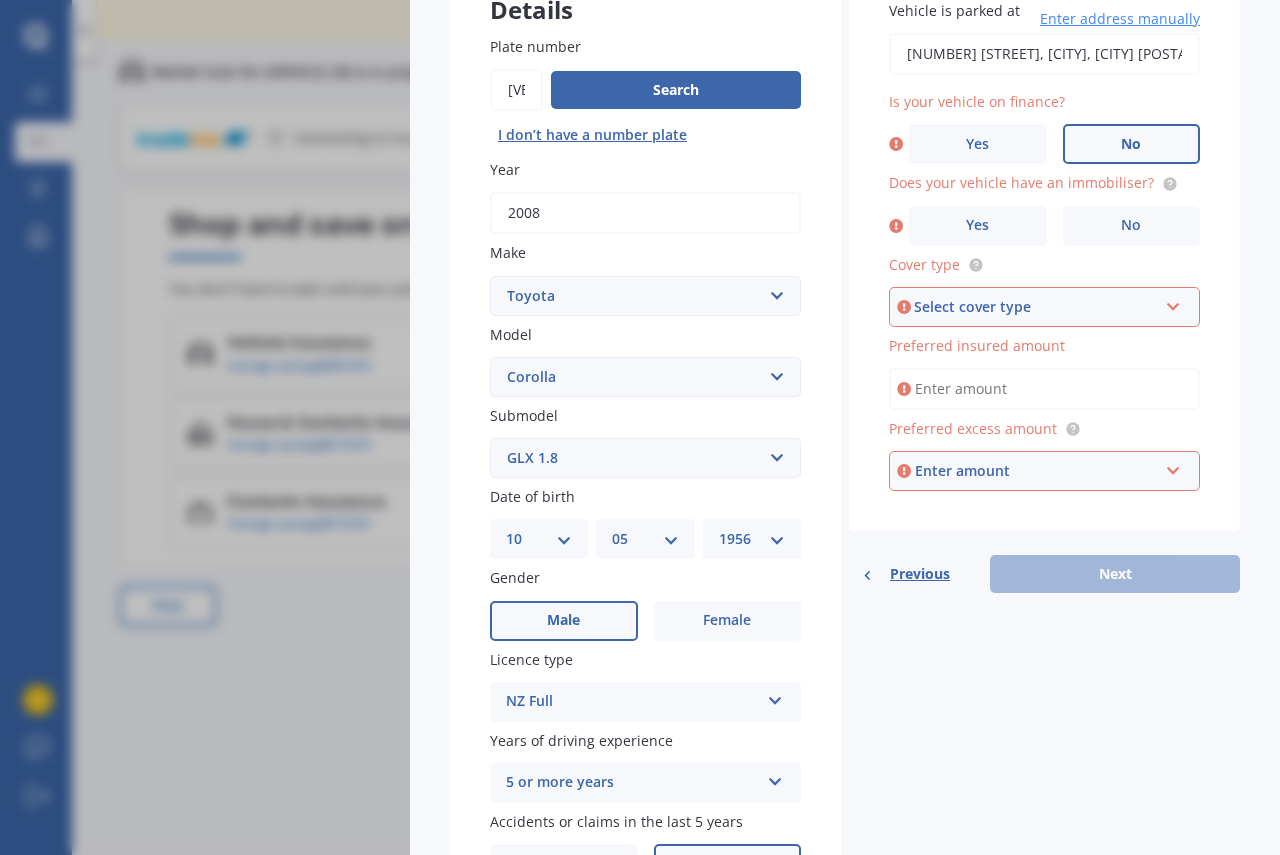 click on "No" at bounding box center (977, 144) 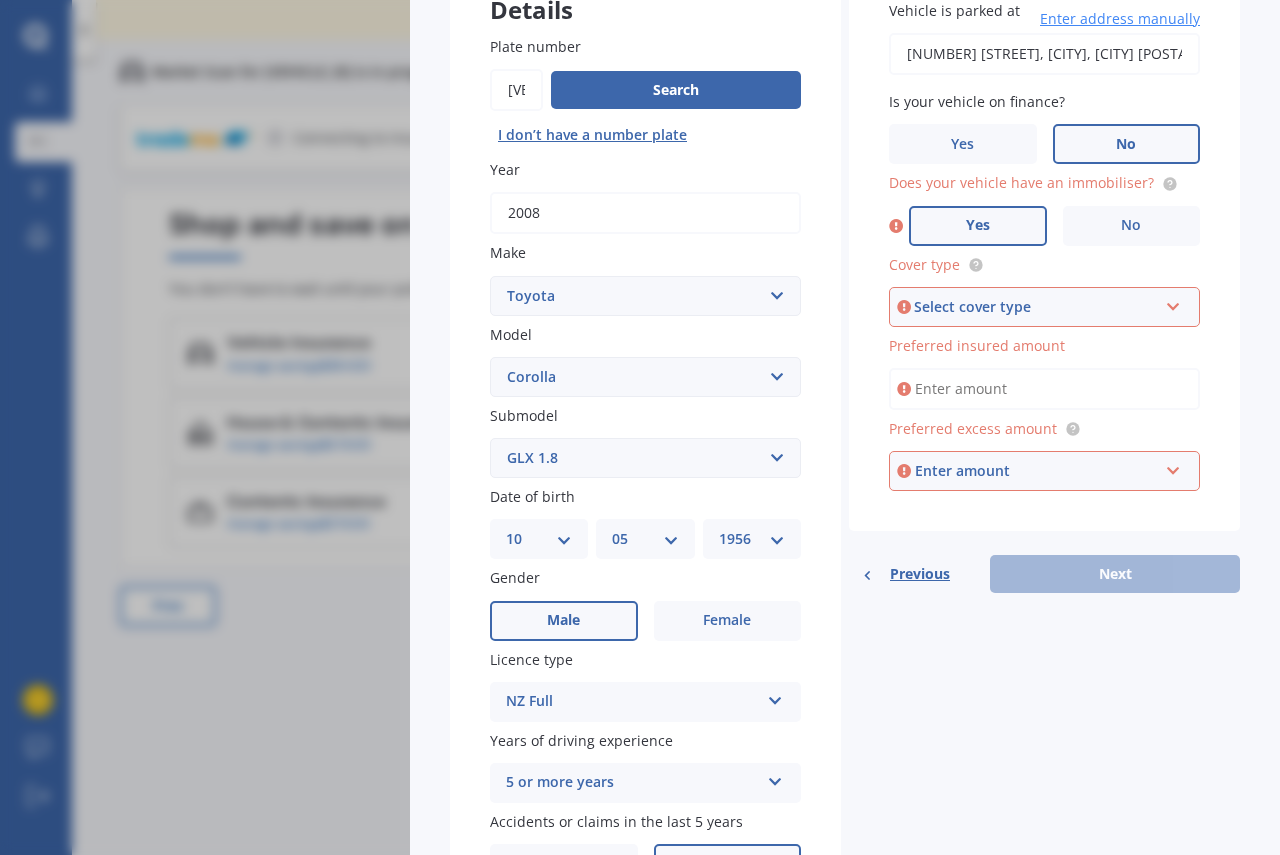 click on "Yes" at bounding box center (978, 225) 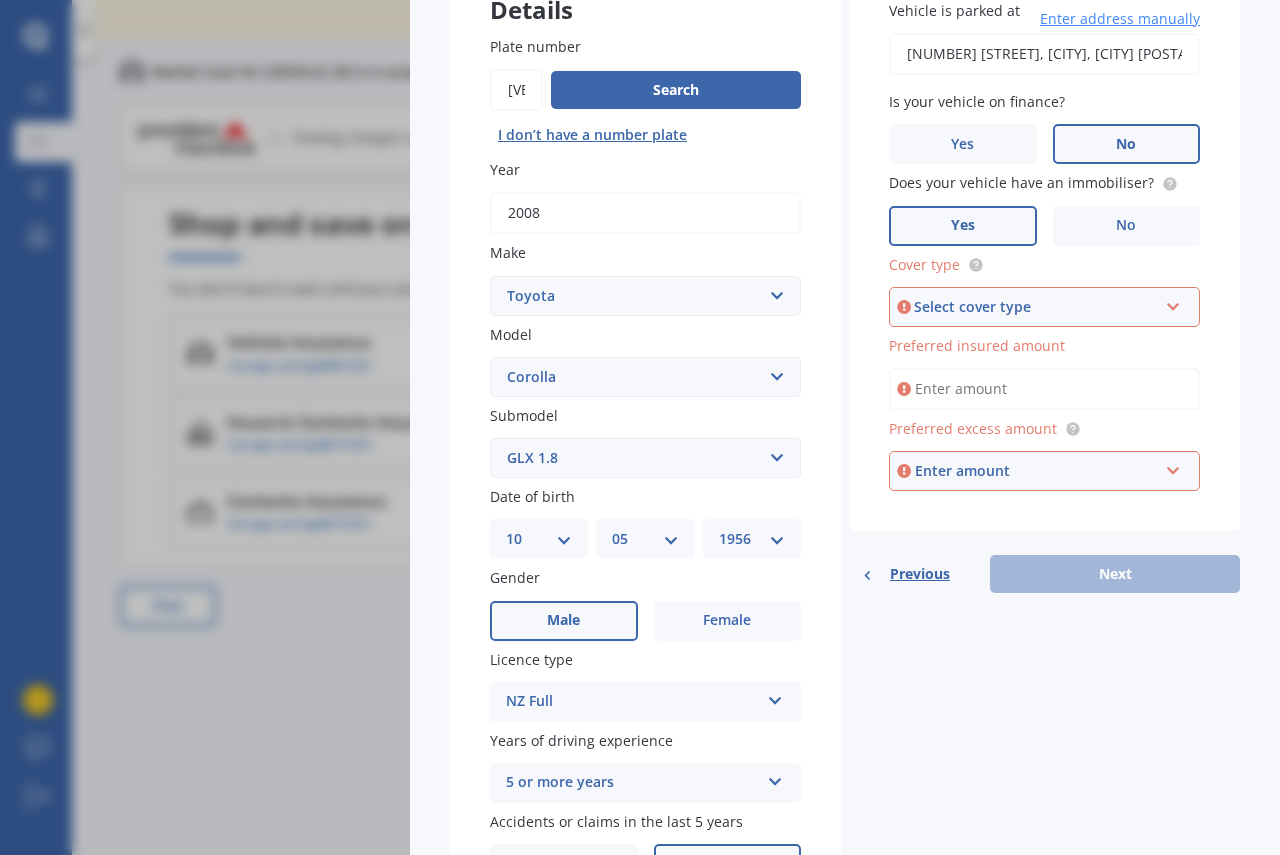 click at bounding box center (1173, 303) 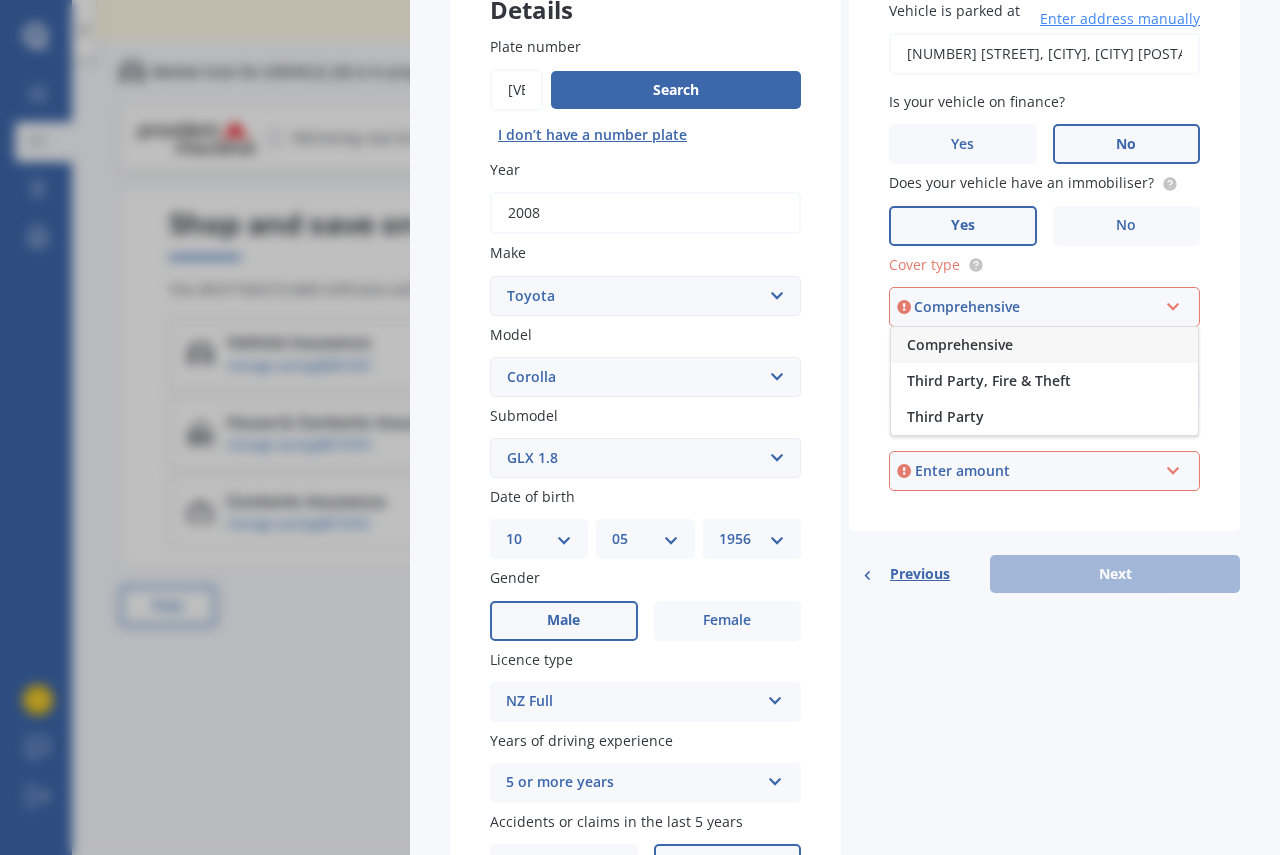 click on "Comprehensive" at bounding box center (960, 344) 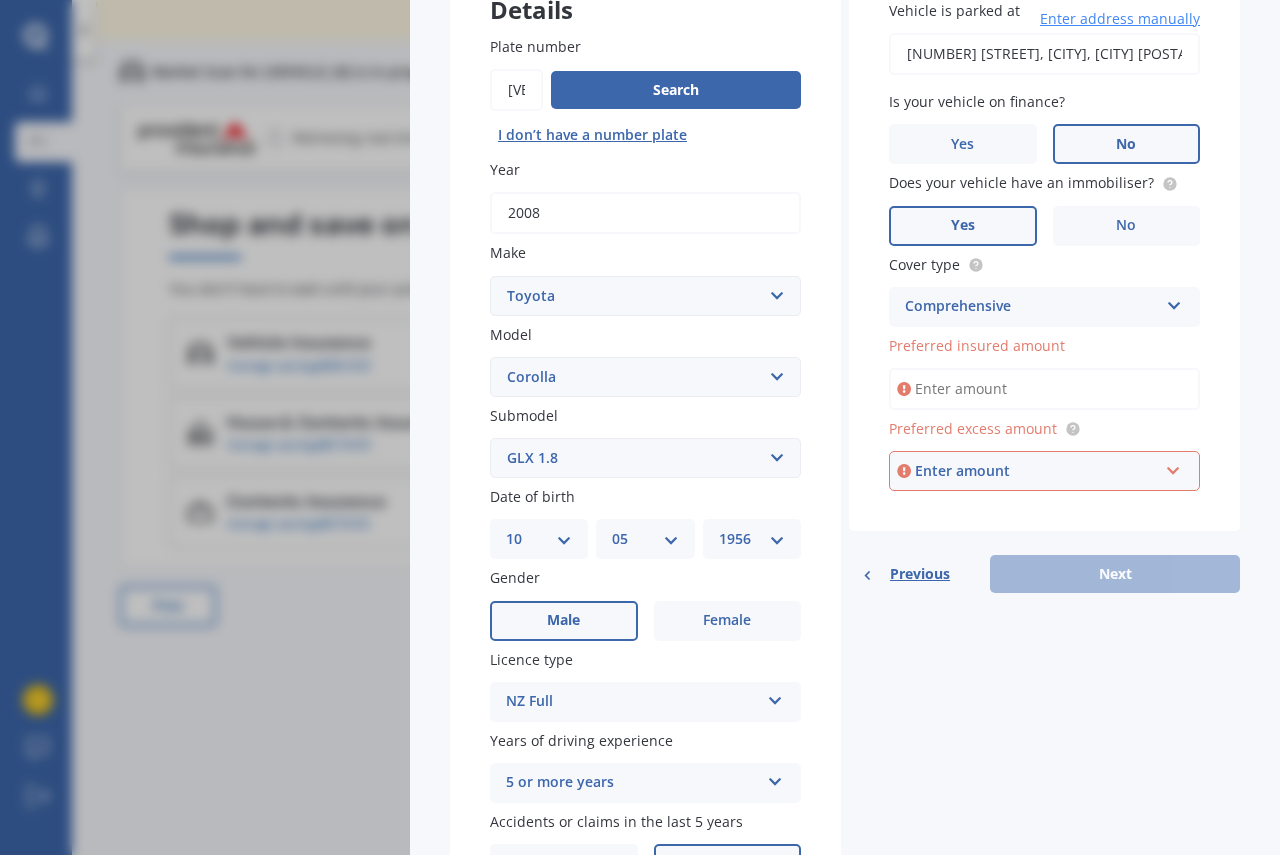 click on "Preferred insured amount" at bounding box center (1044, 389) 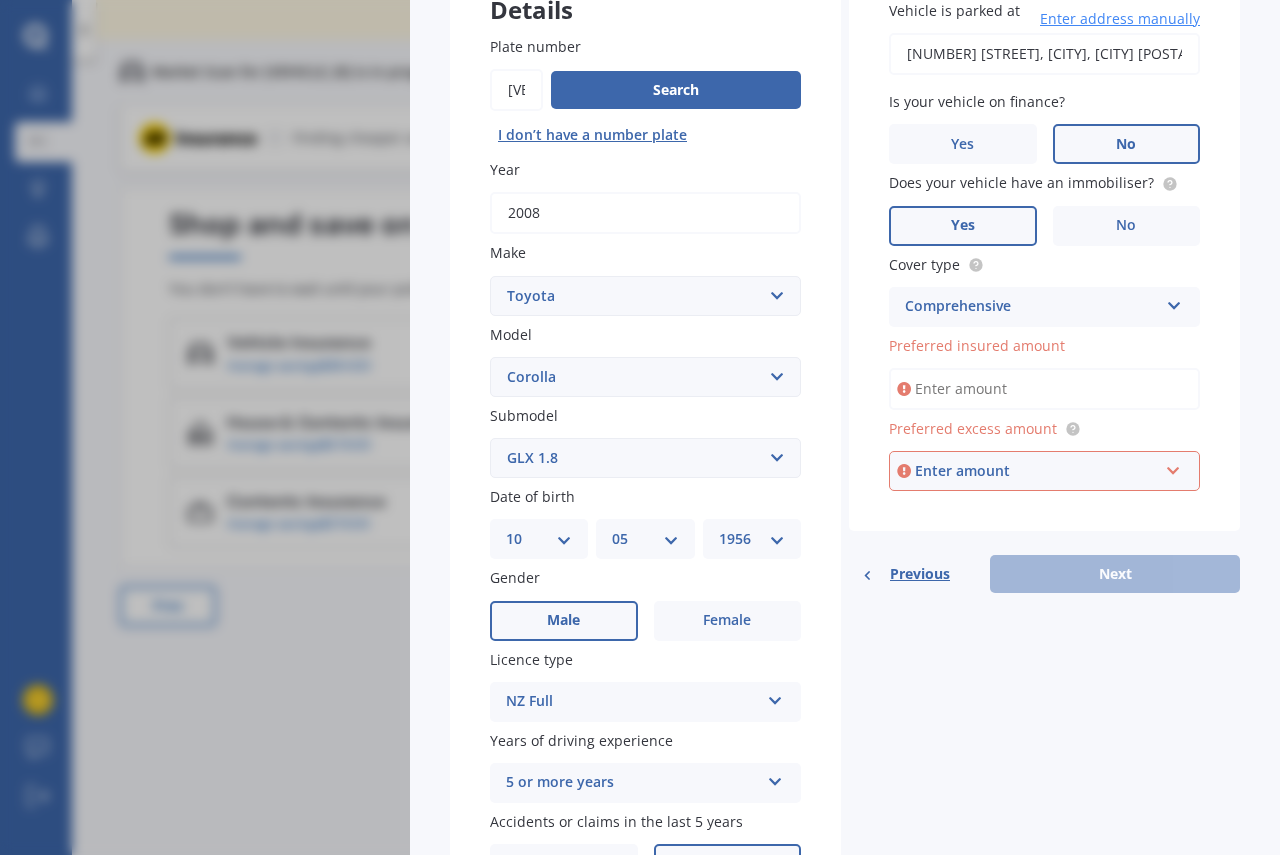 type on "$9,000" 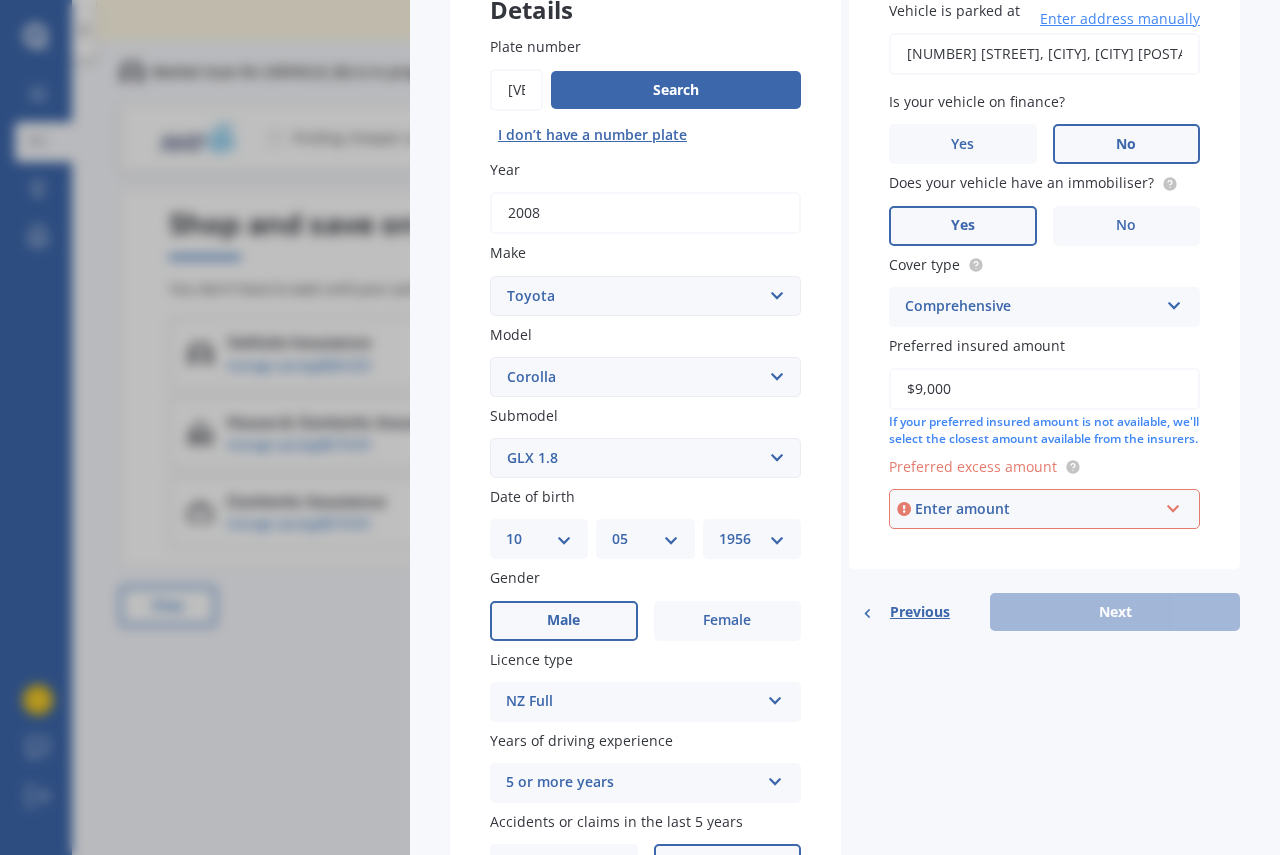 click on "Enter amount" at bounding box center (1036, 509) 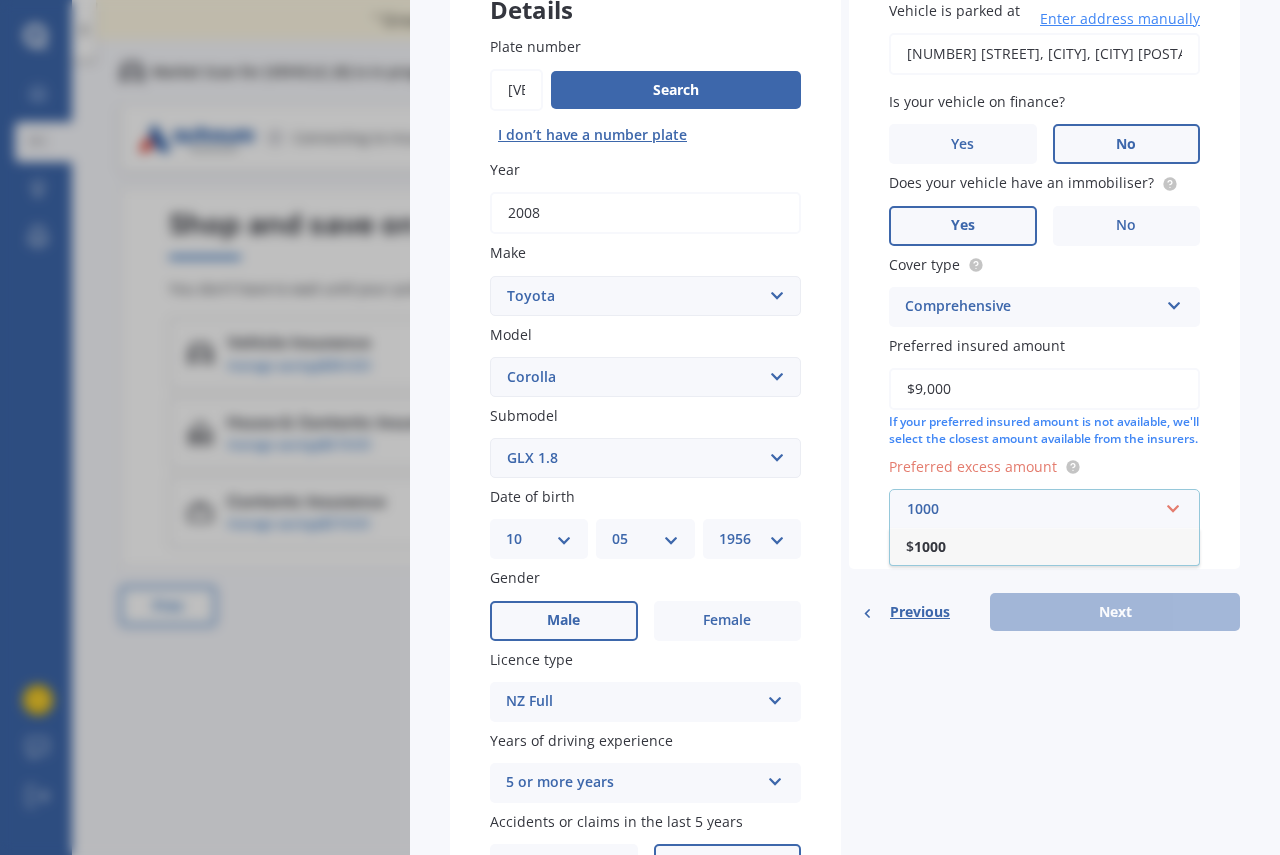 type on "1000" 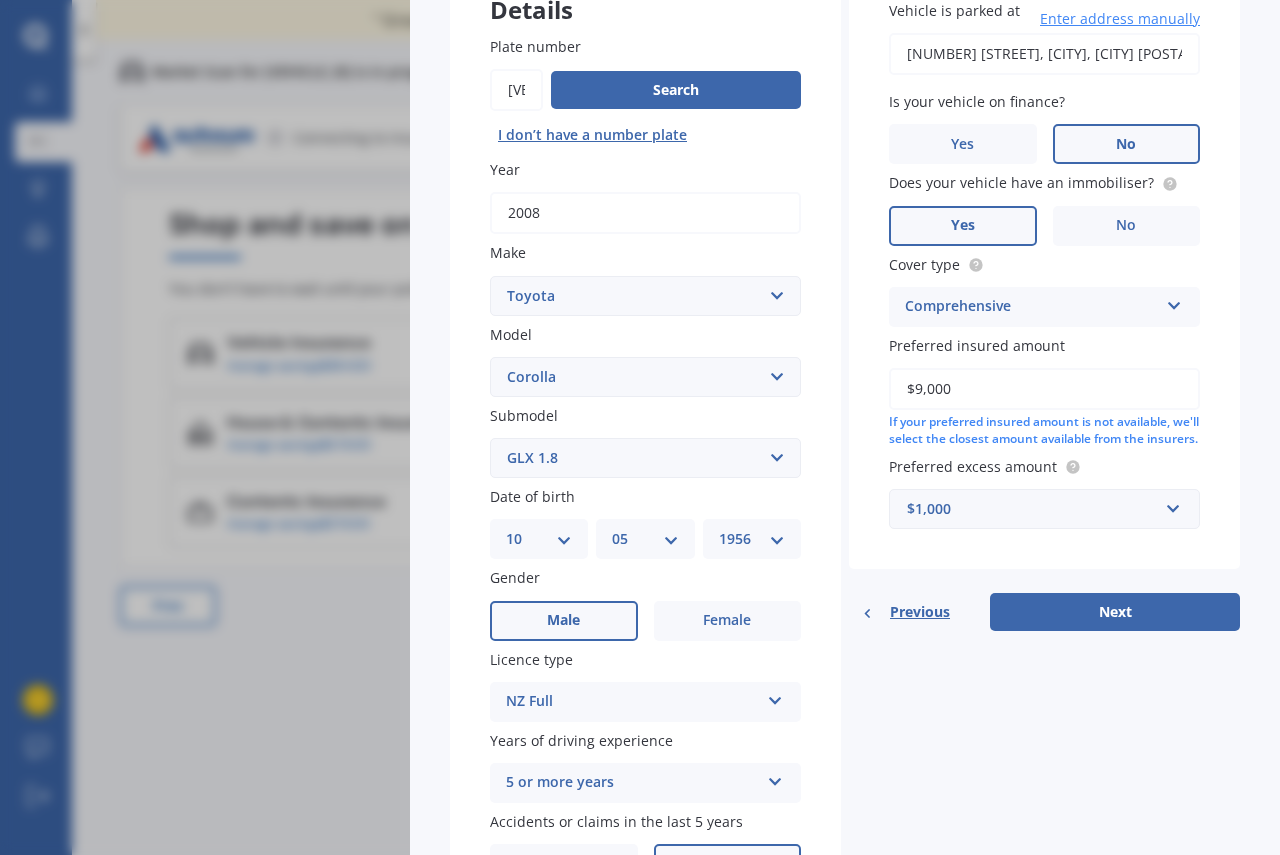 click on "Details Plate number Search I don’t have a number plate Year 2008 Make Select make AC ALFA ROMEO ASTON MARTIN AUDI AUSTIN BEDFORD Bentley BMW BYD CADILLAC CAN-AM CHERY CHEVROLET CHRYSLER Citroen CRUISEAIR CUPRA DAEWOO DAIHATSU DAIMLER DAMON DIAHATSU DODGE EXOCET FACTORY FIVE FERRARI FIAT Fiord FLEETWOOD FORD FOTON FRASER GEELY GENESIS GEORGIE BOY GMC GREAT WALL GWM HAVAL HILLMAN HINO HOLDEN HOLIDAY RAMBLER HONDA HUMMER HYUNDAI INFINITI ISUZU IVECO JAC JAECOO JAGUAR JEEP KGM KIA LADA LAMBORGHINI LANCIA LANDROVER LDV LEXUS LINCOLN LOTUS LUNAR M.G M.G. MAHINDRA MASERATI MAZDA MCLAREN MERCEDES AMG Mercedes Benz MERCEDES-AMG MERCURY MINI MITSUBISHI MORGAN MORRIS NEWMAR NISSAN OMODA OPEL OXFORD PEUGEOT Plymouth Polestar PONTIAC PORSCHE PROTON RAM Range Rover Rayne RENAULT ROLLS ROYCE ROVER SAAB SATURN SEAT SHELBY SKODA SMART SSANGYONG SUBARU SUZUKI TATA TESLA TIFFIN Toyota TRIUMPH TVR Vauxhall VOLKSWAGEN VOLVO WESTFIELD WINNEBAGO ZX Model Select model 4 Runner 86 Allex Allion Alphard Altezza Aqua Aristo Aurion bB" at bounding box center [845, 442] 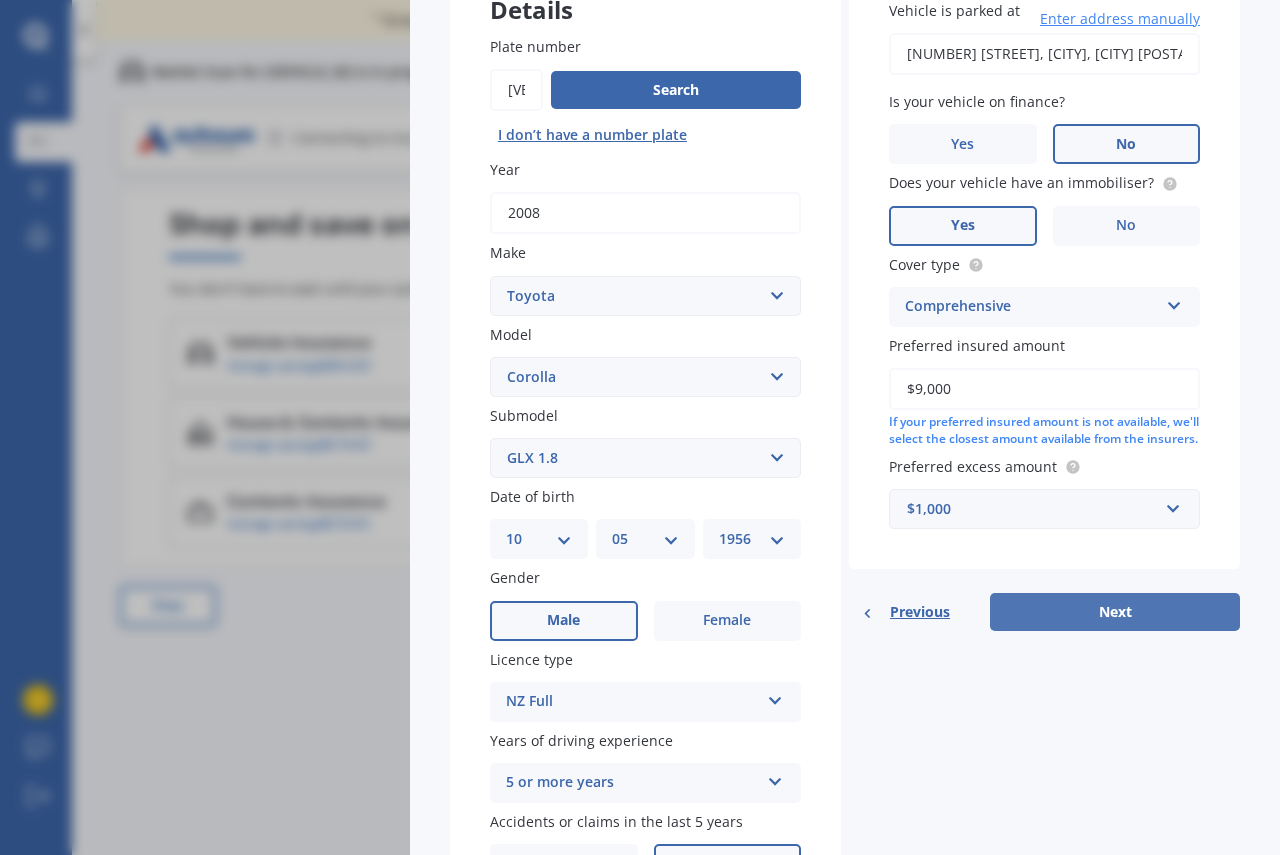 click on "Next" at bounding box center (1115, 612) 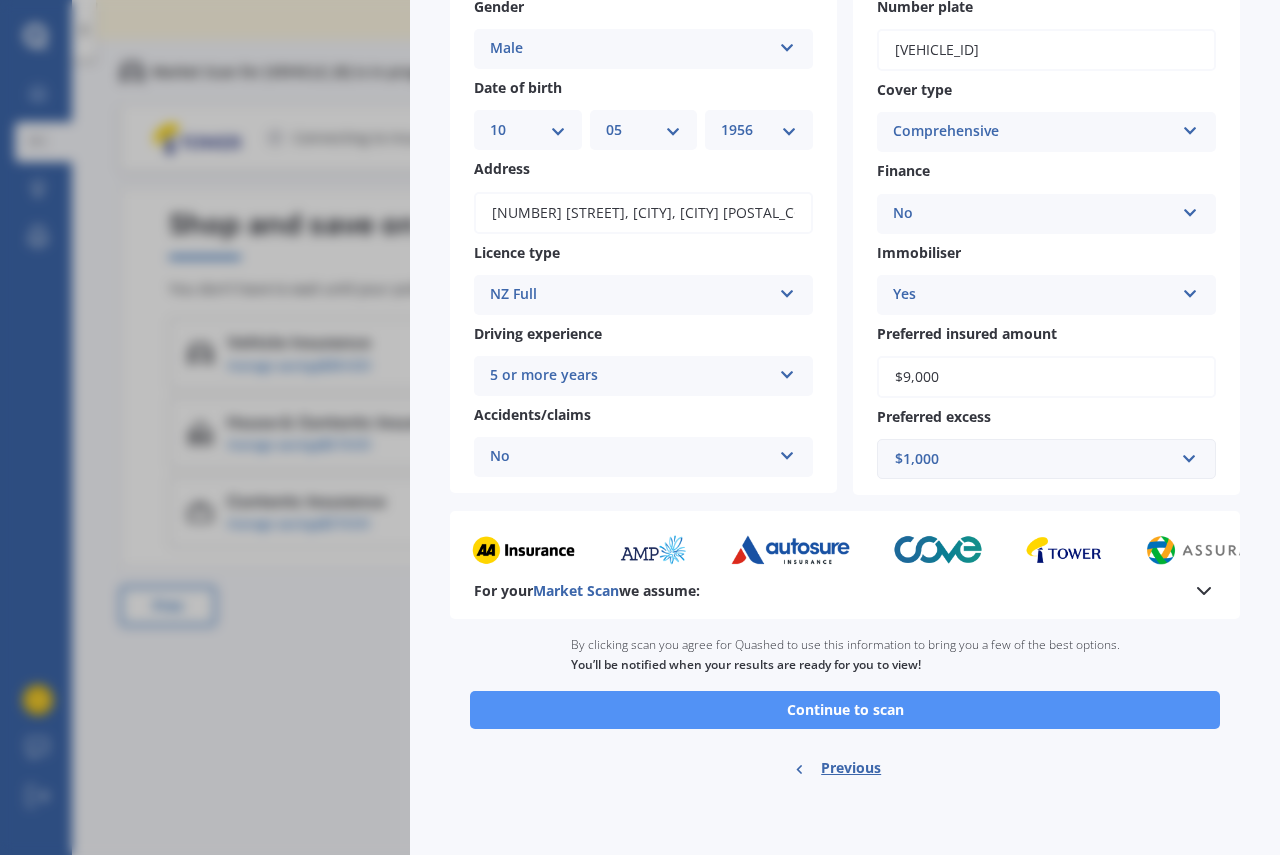 click on "Continue to scan" at bounding box center (845, 710) 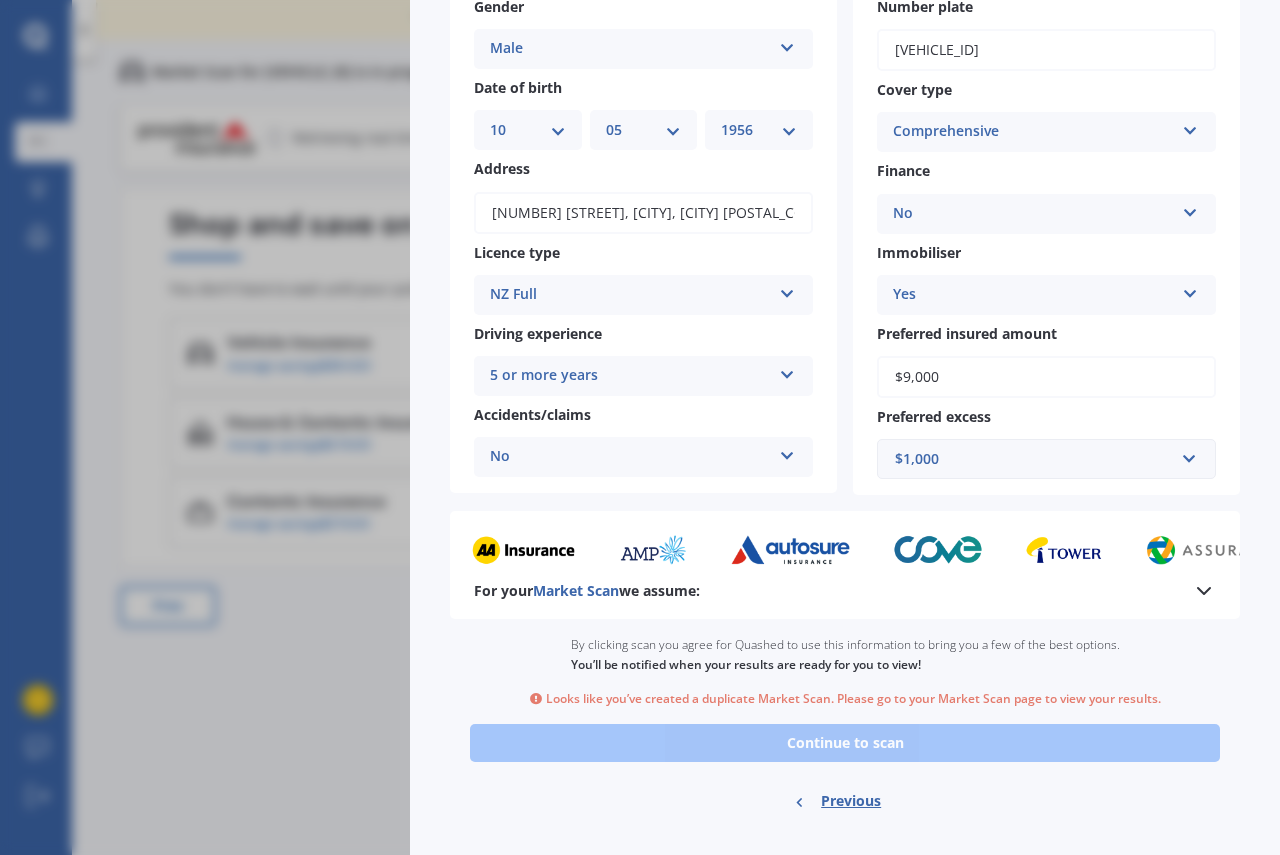 click on "Previous" at bounding box center (851, 801) 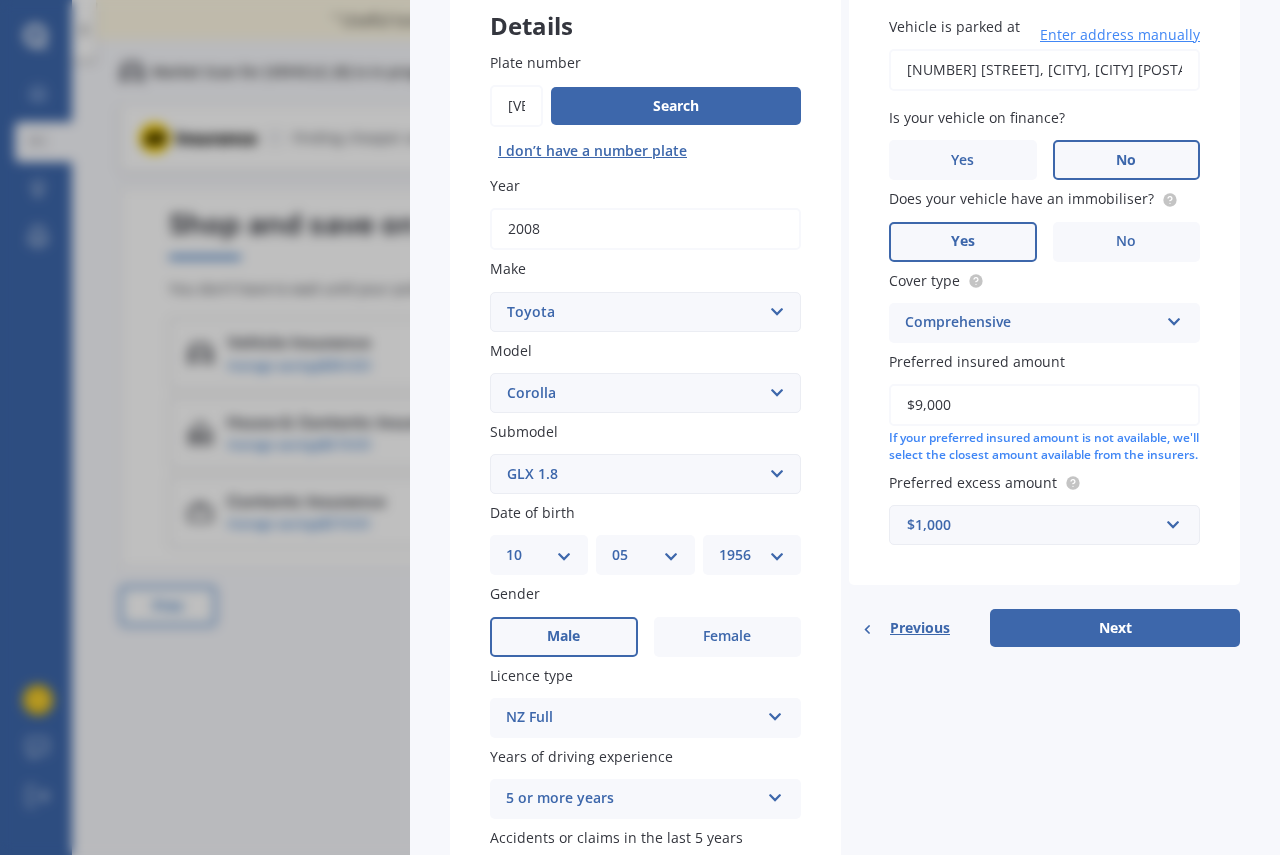 scroll, scrollTop: 0, scrollLeft: 0, axis: both 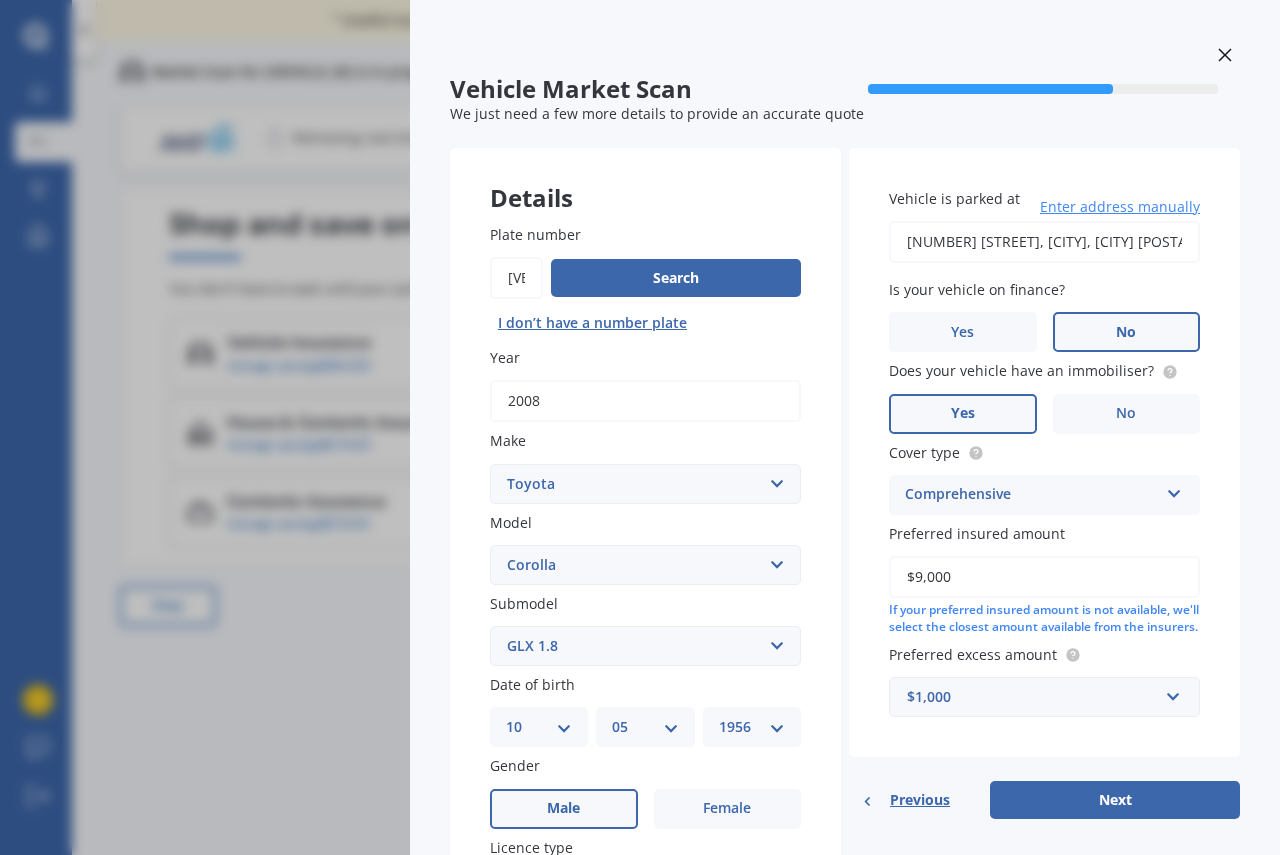 click at bounding box center [1225, 55] 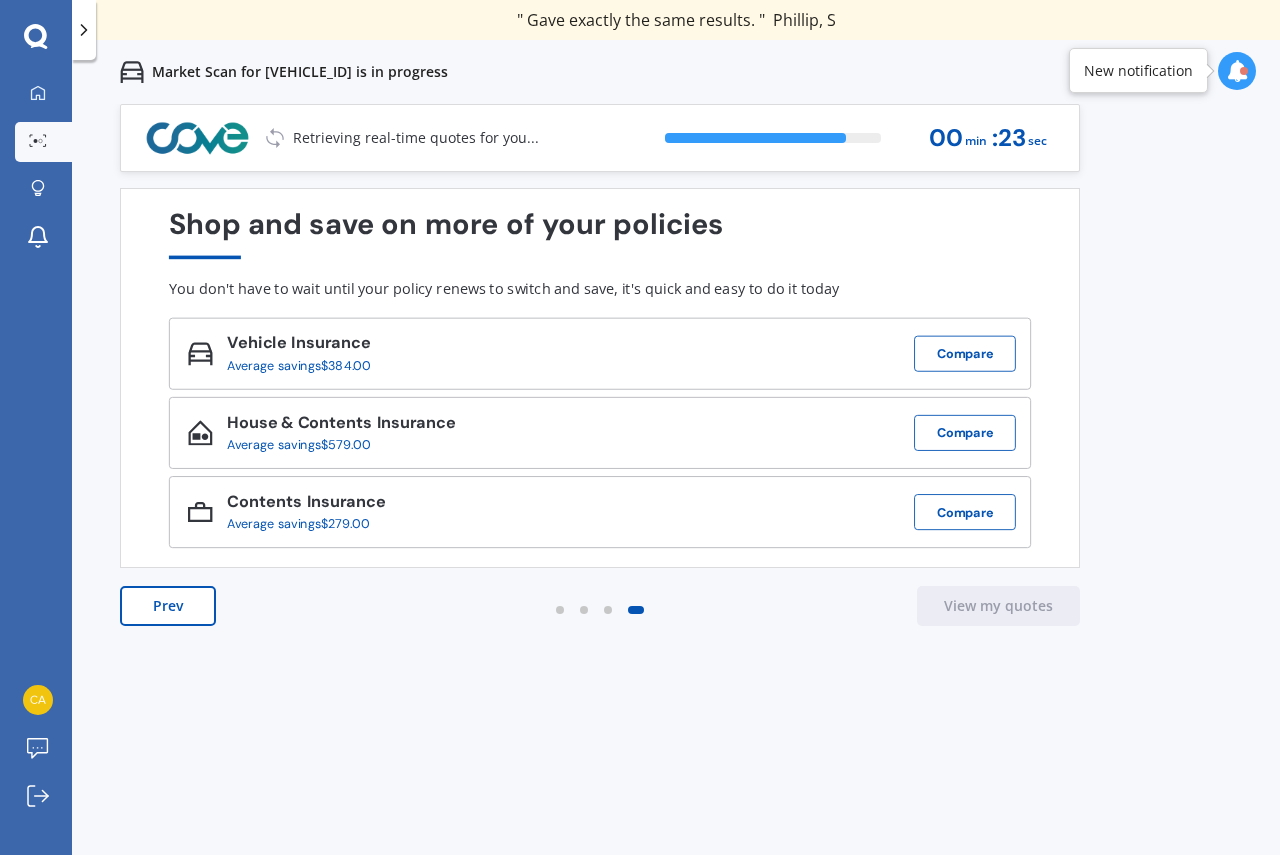 click at bounding box center (1237, 71) 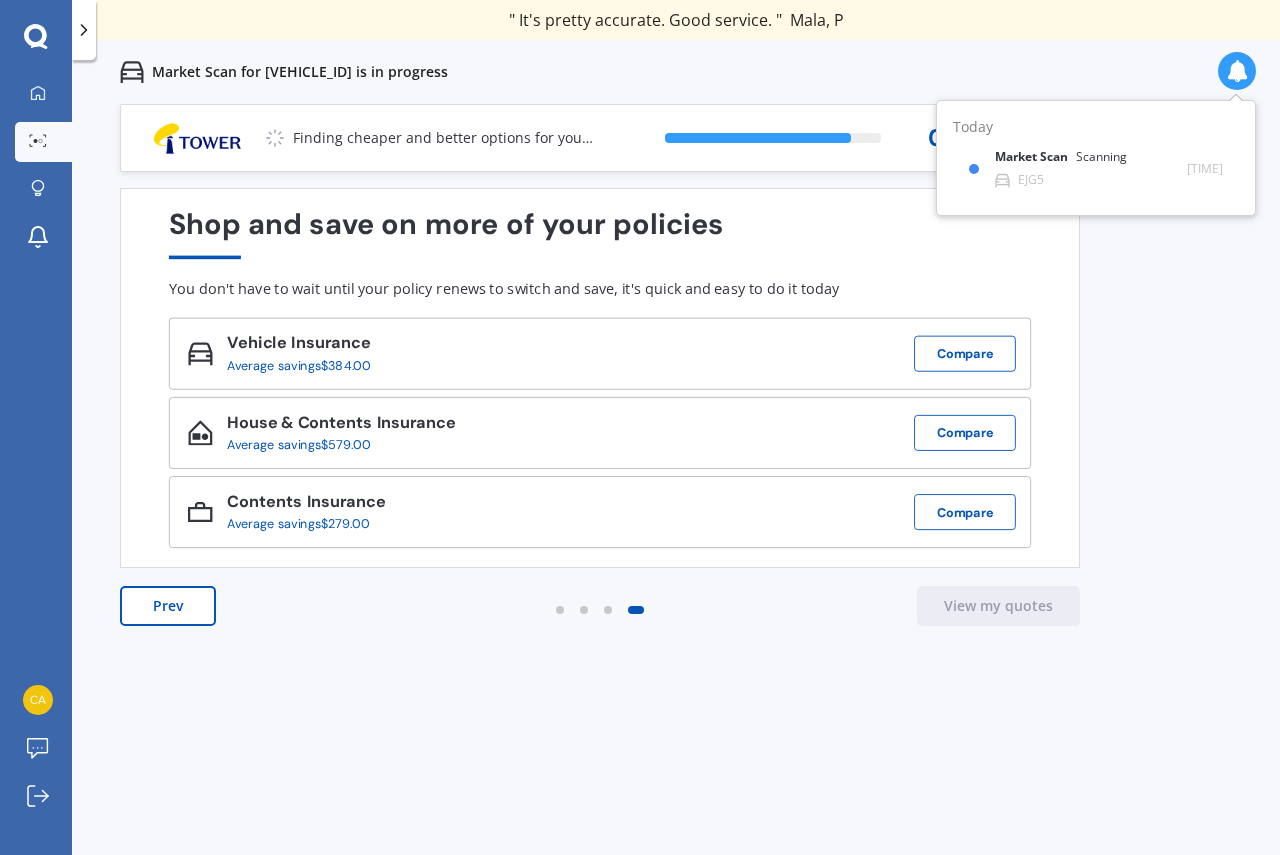click on "Previous 60,000+ Kiwis have signed up to shop and save on insurance with us " Helpful tool, just that my current insurance is cheaper. " [LAST], [INITIAL] " I have already recommended Quashed to many family and friends. This is fantastic. Thank you. " [LAST], [INITIAL] " A very useful tool and is easy to use. Highly recommended! " [LAST], [INITIAL] " Useful tool to check whether our current prices are competitive - which they are. " [LAST], [INITIAL] " My current car insurance was half of the cheapest quoted here, so I'll stick with them. " [LAST], [INITIAL] " Gave exactly the same results. " [LAST], [INITIAL] " It's pretty accurate. Good service. " [LAST], [INITIAL] " That was very helpful as it provided all the details required to make the necessary decision. " [LAST], [INITIAL] " I've already recommended to a number of people. " [LAST], [INITIAL] " Good to know my existing cover is so good! " [LAST], [INITIAL] " Excellent site! I saved $300 off my existing policy. " [LAST], [INITIAL] " Great stuff team! first time using it, and it was very clear and concise. " [LAST], [INITIAL]   Next 86 % 00 min :  20 sec" at bounding box center [676, 501] 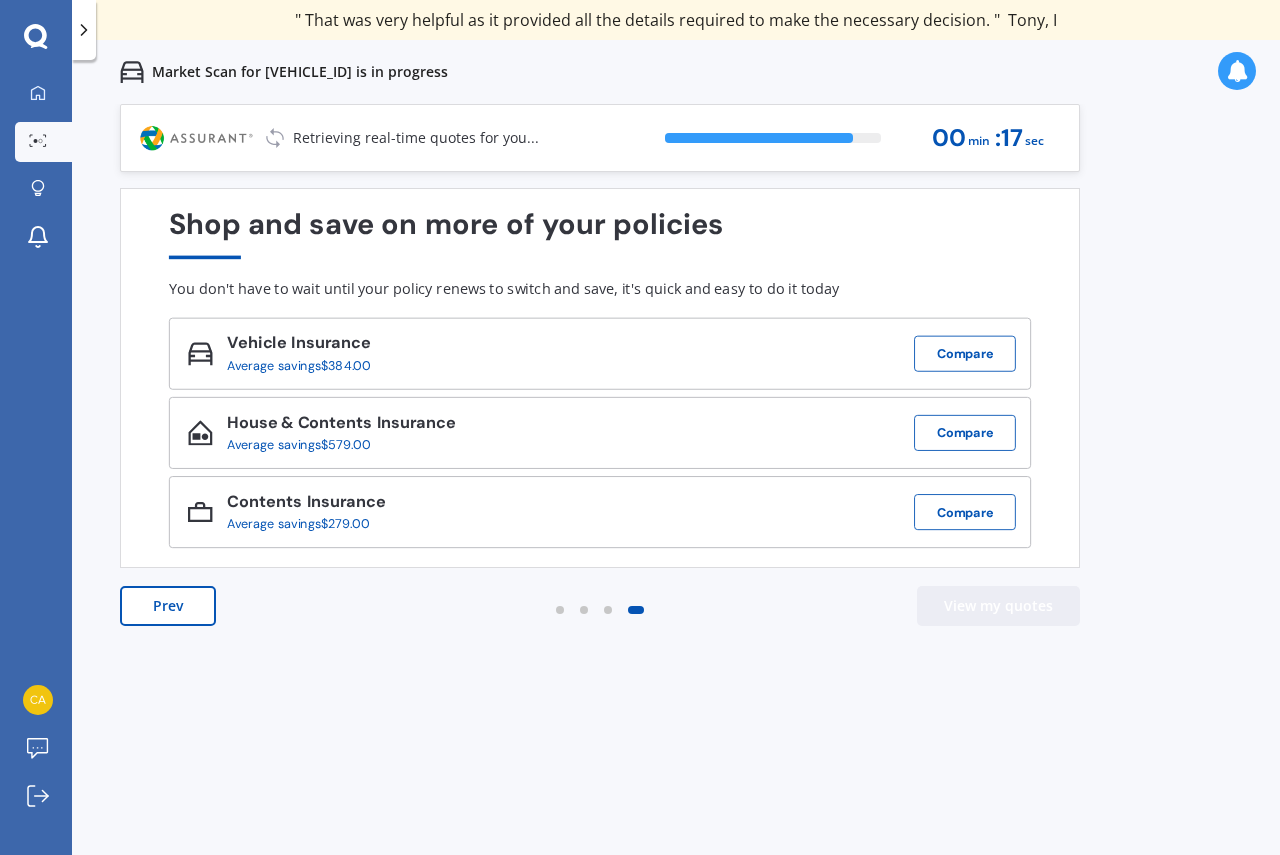 click on "View my quotes" at bounding box center (998, 606) 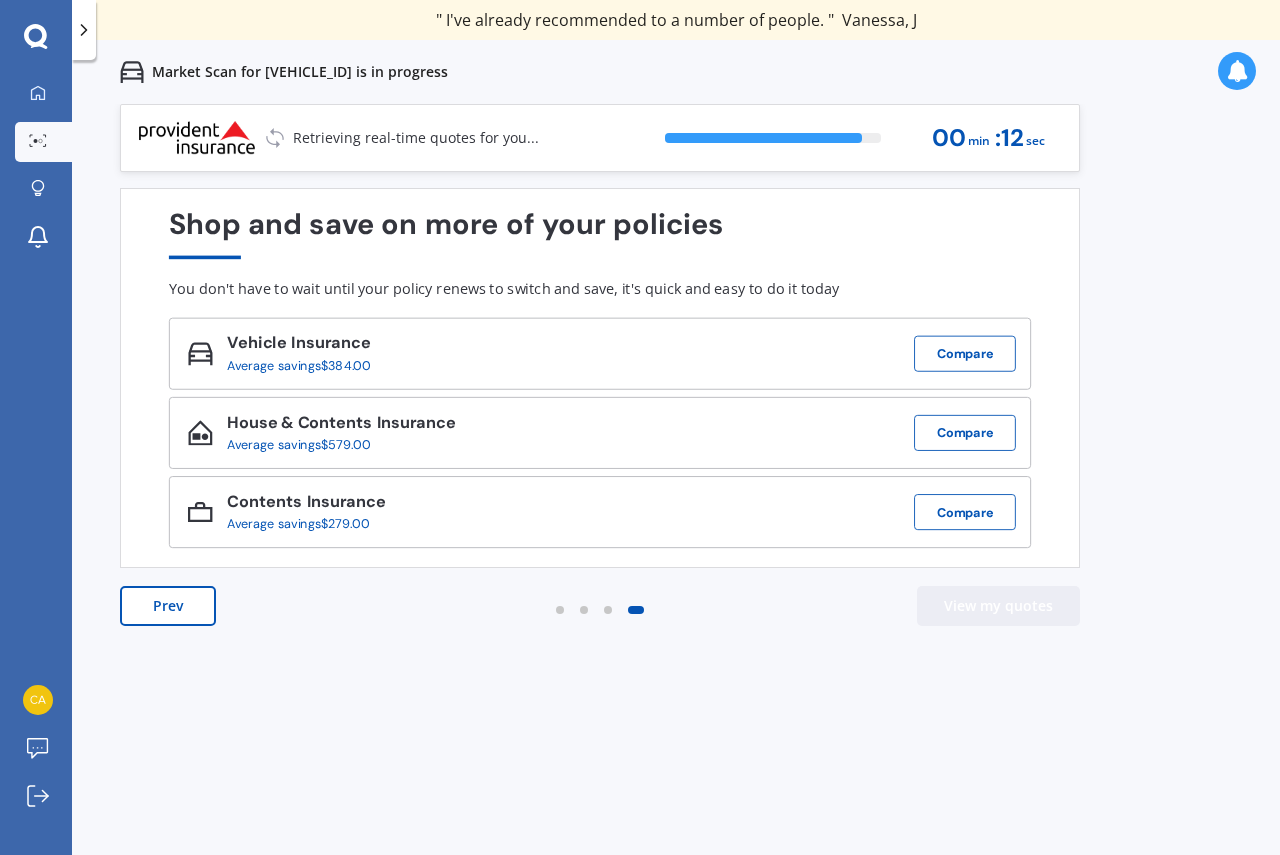 click on "View my quotes" at bounding box center (998, 606) 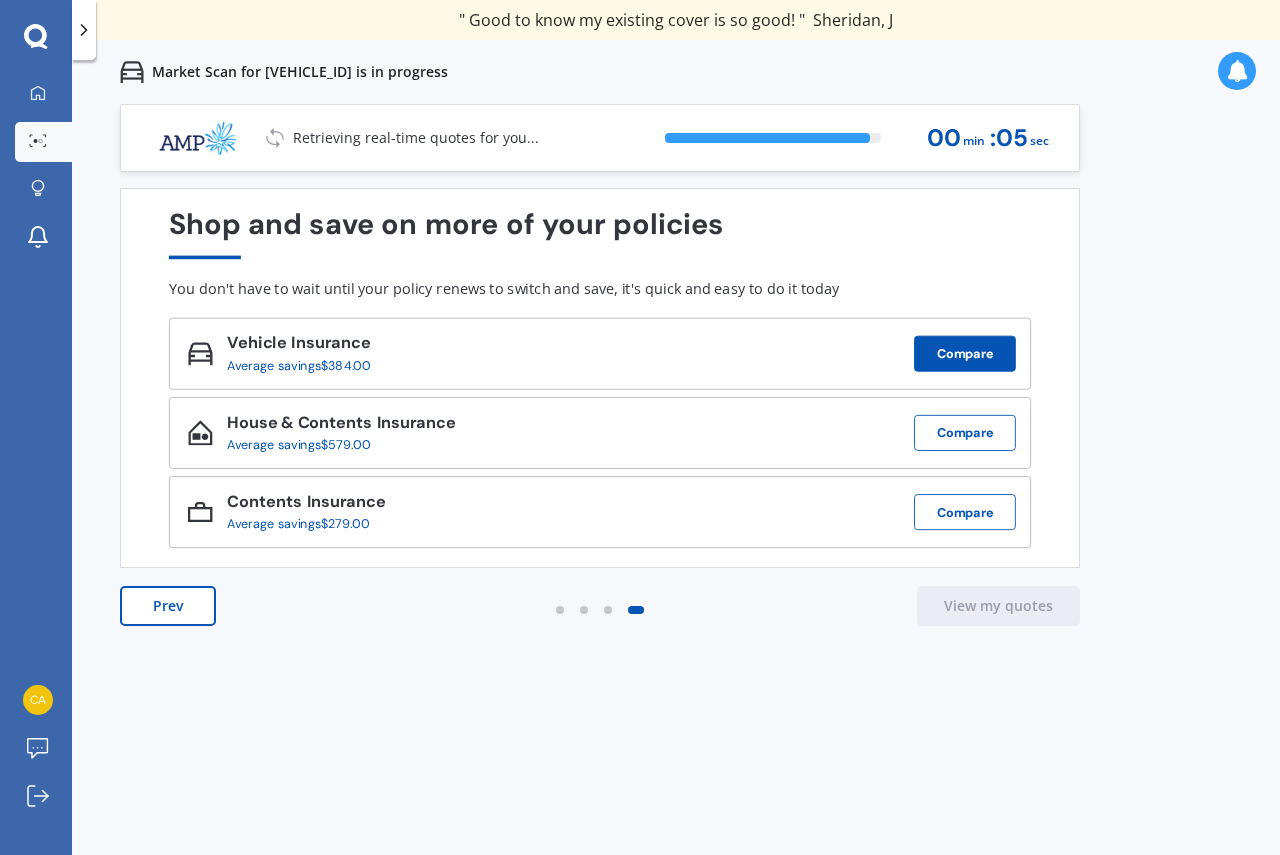 click on "Compare" at bounding box center (965, 354) 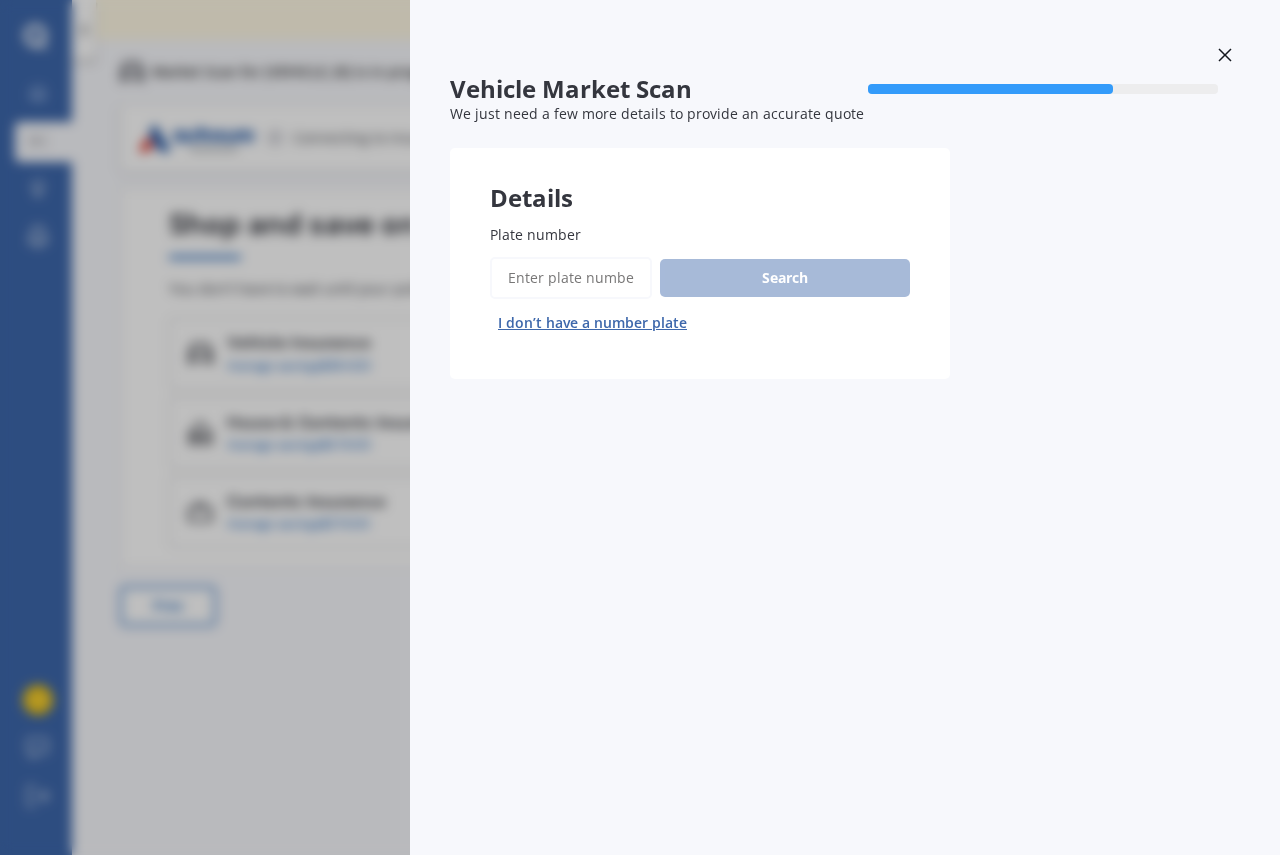 click at bounding box center (1224, 54) 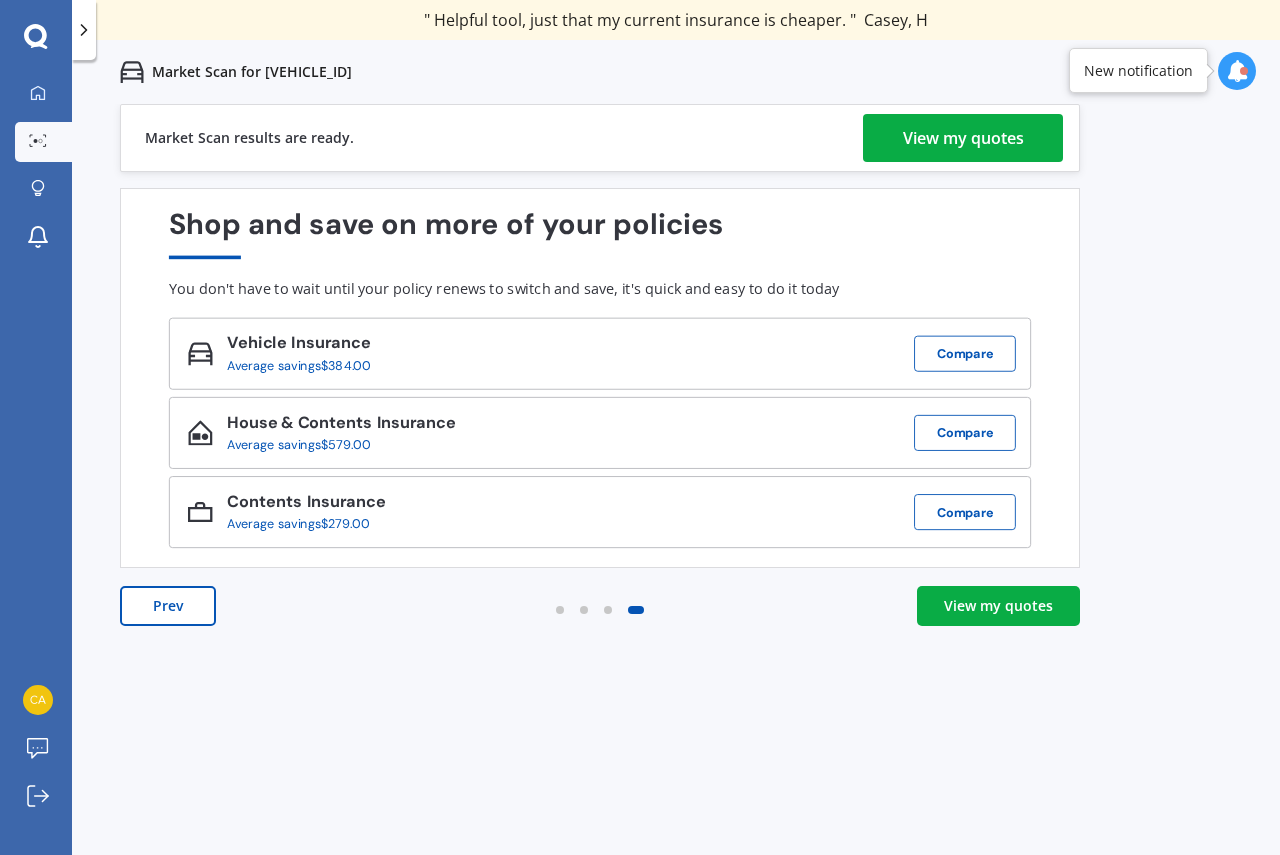 click on "View my quotes" at bounding box center (963, 138) 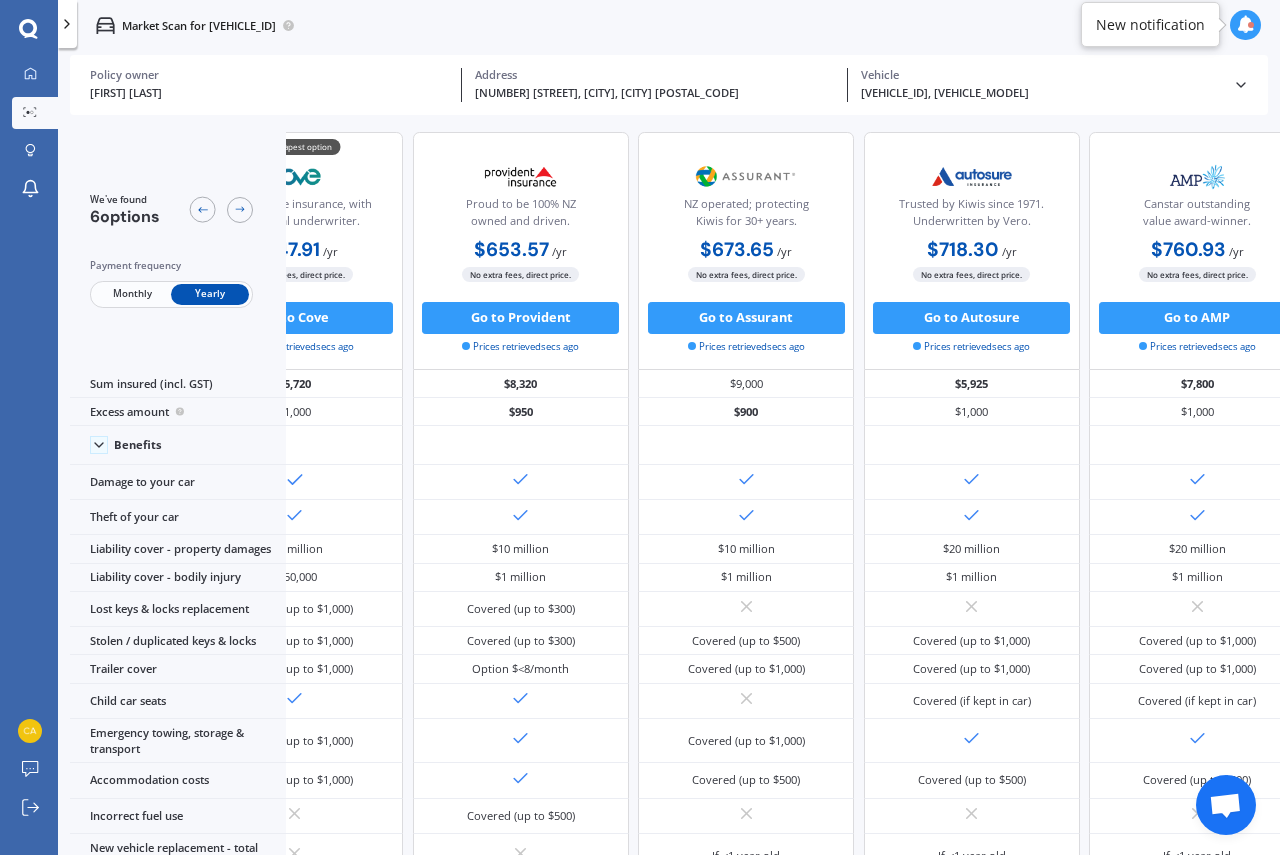 scroll, scrollTop: 0, scrollLeft: 447, axis: horizontal 